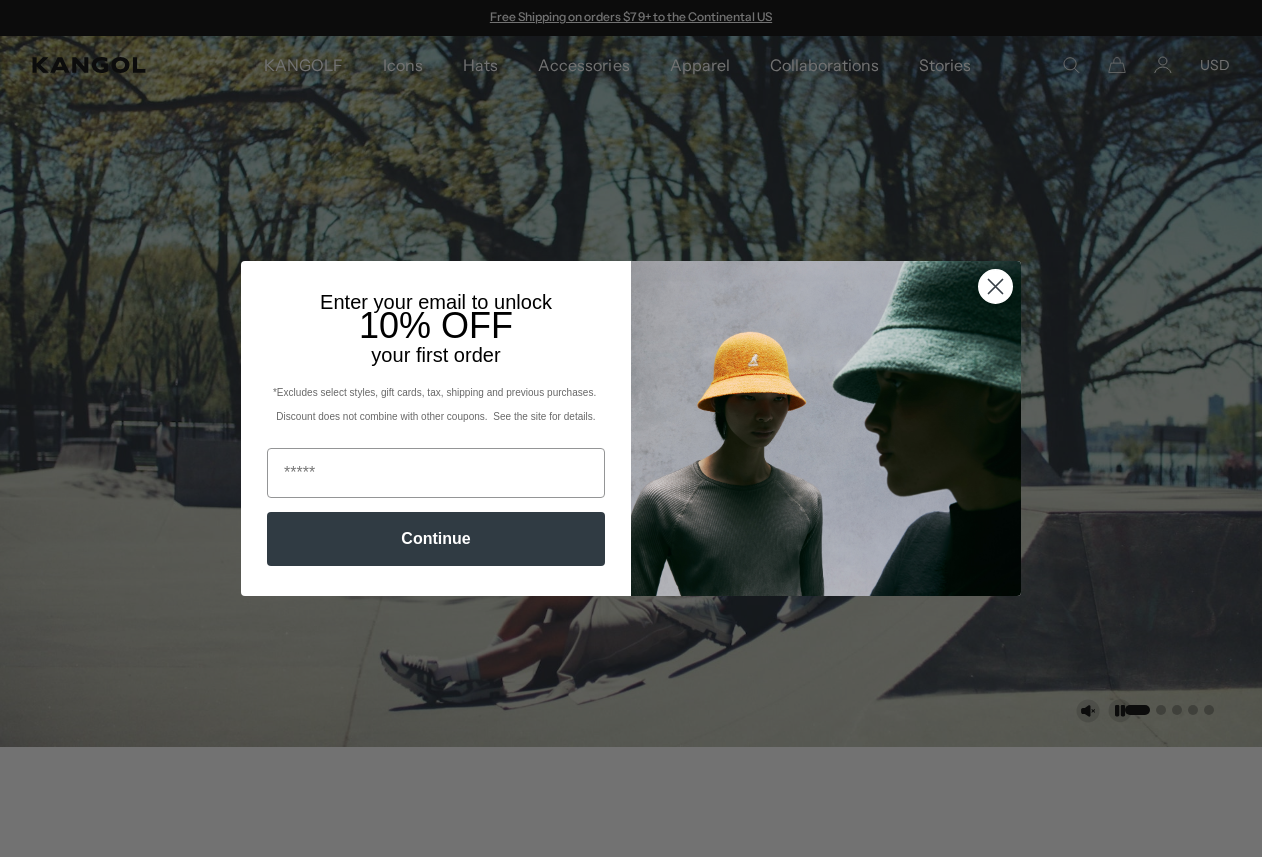 scroll, scrollTop: 0, scrollLeft: 0, axis: both 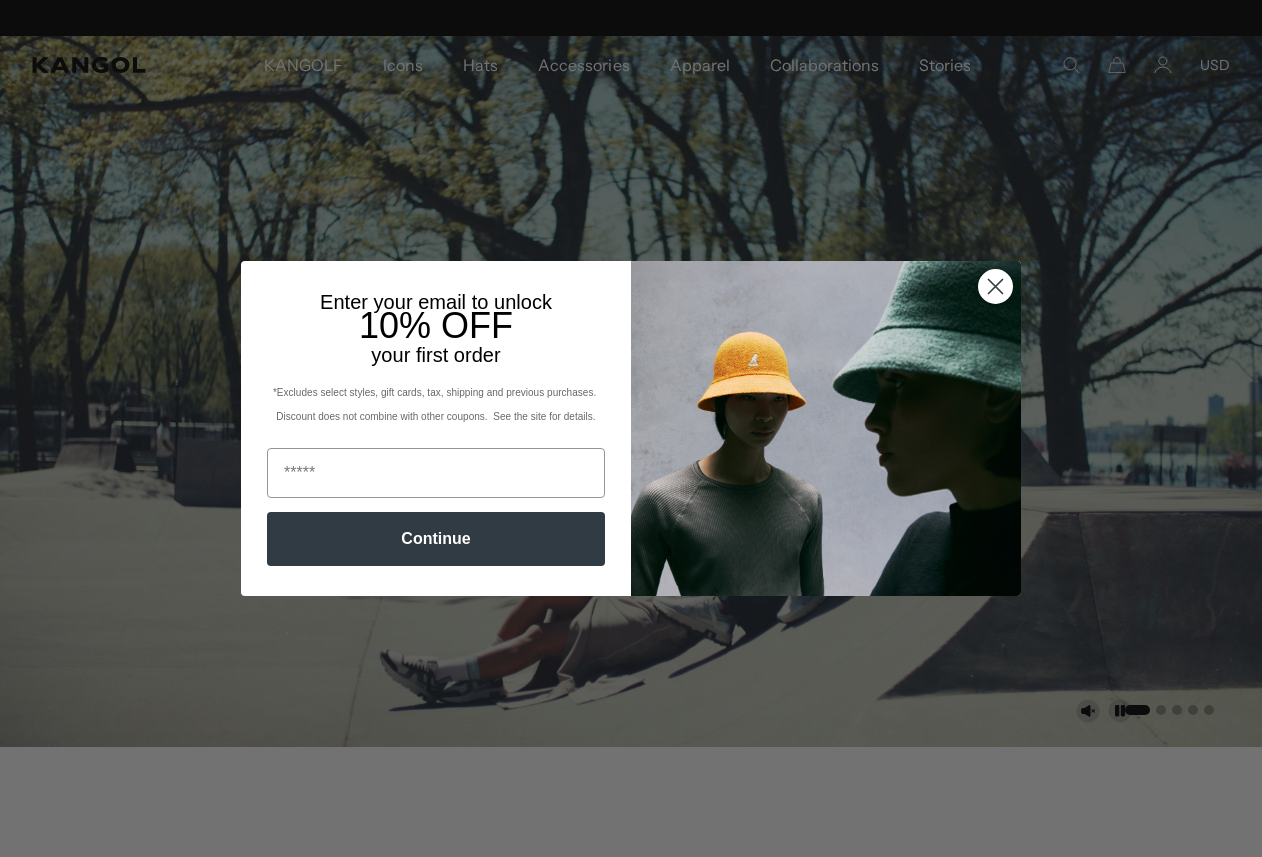 click 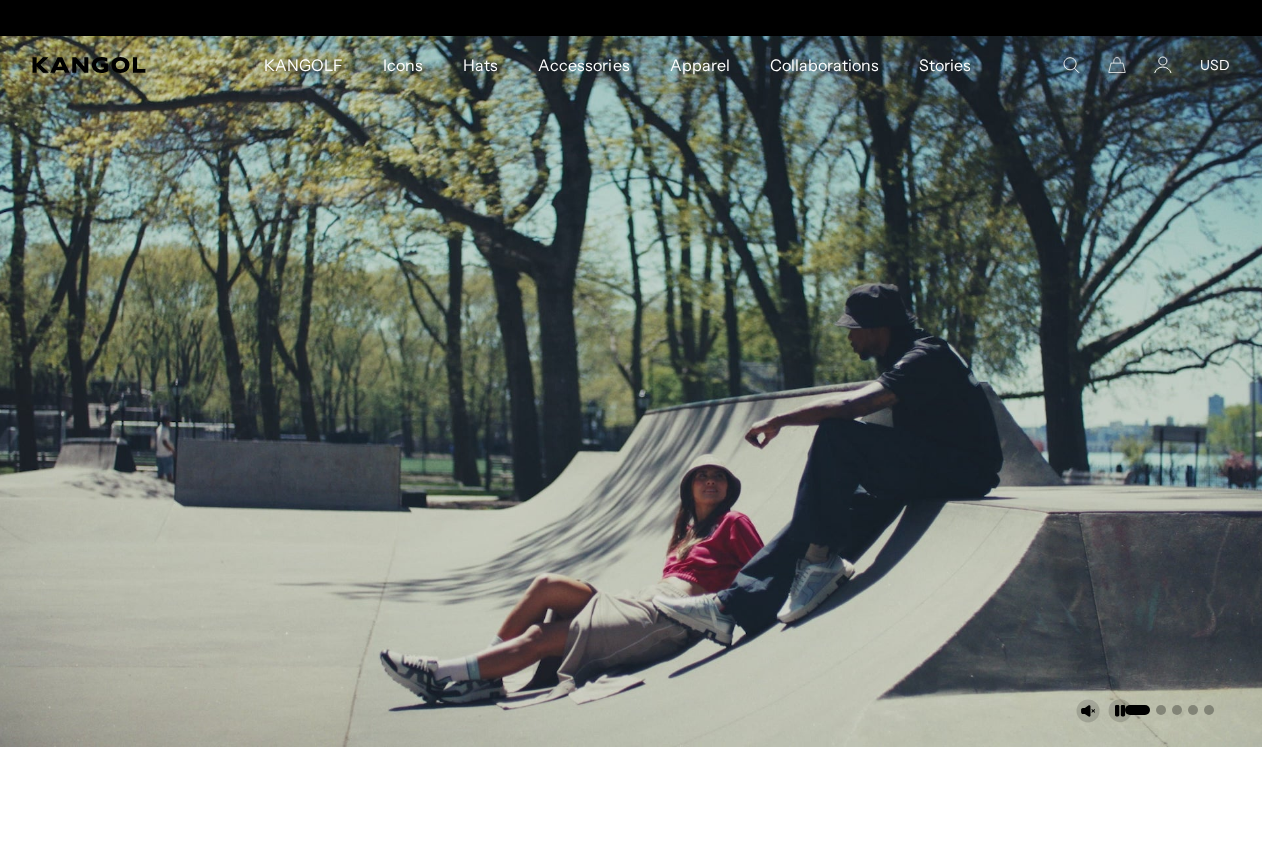 scroll, scrollTop: 0, scrollLeft: 0, axis: both 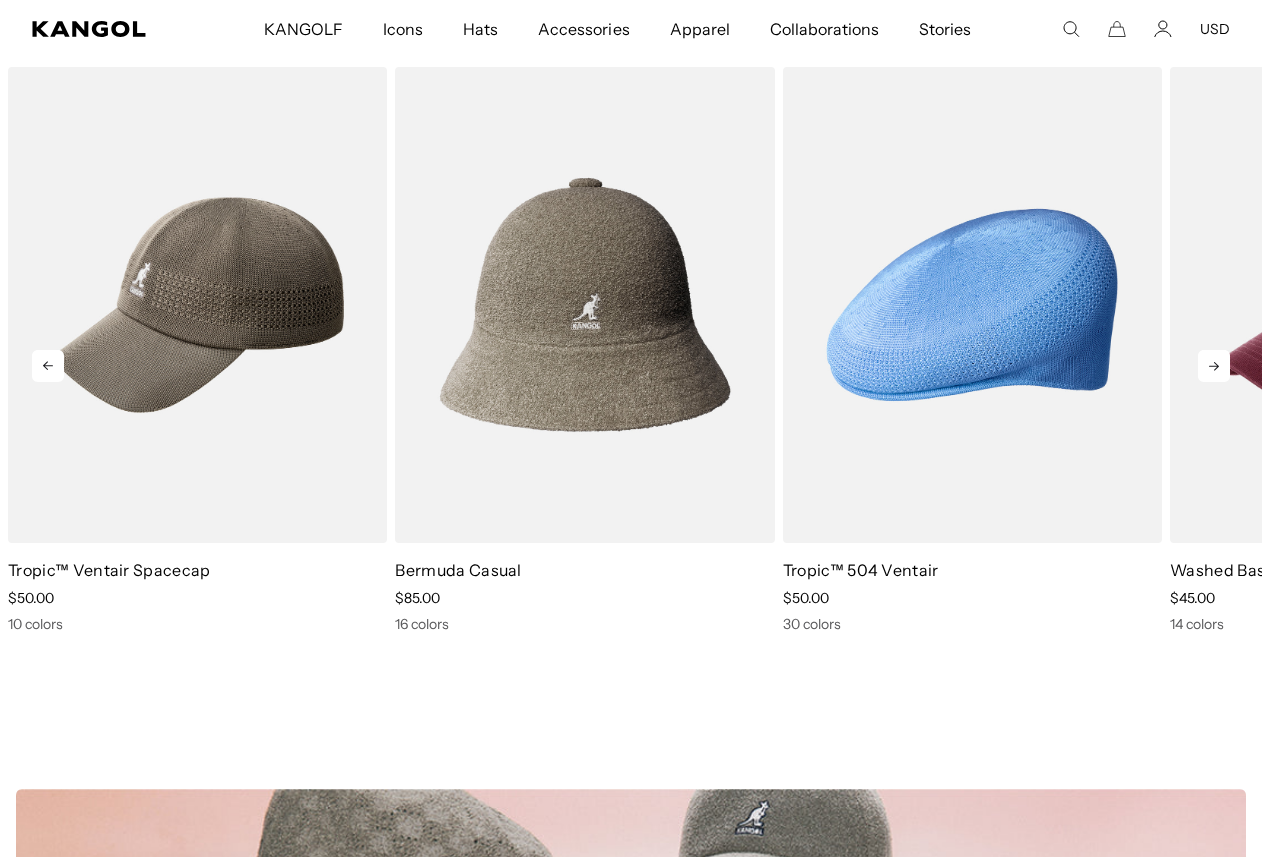 click 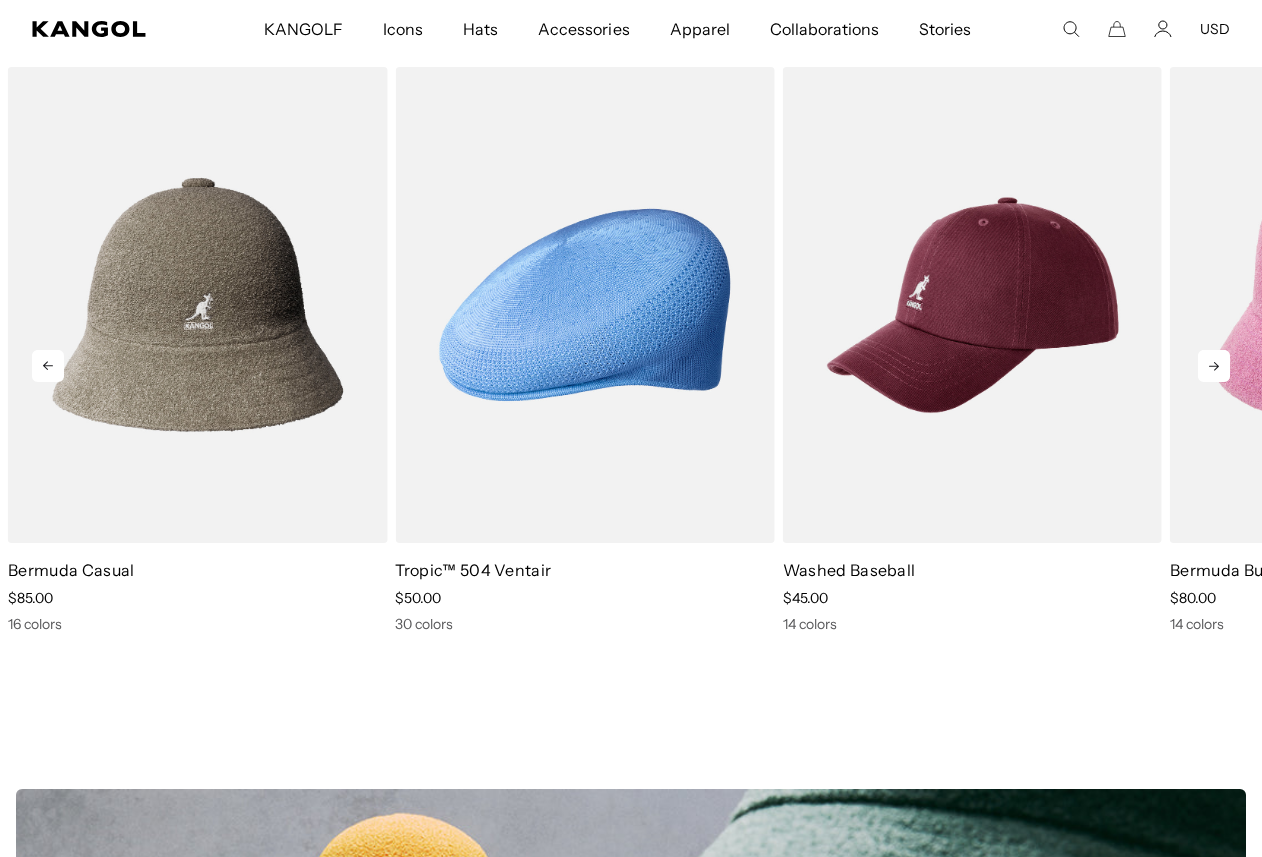 click 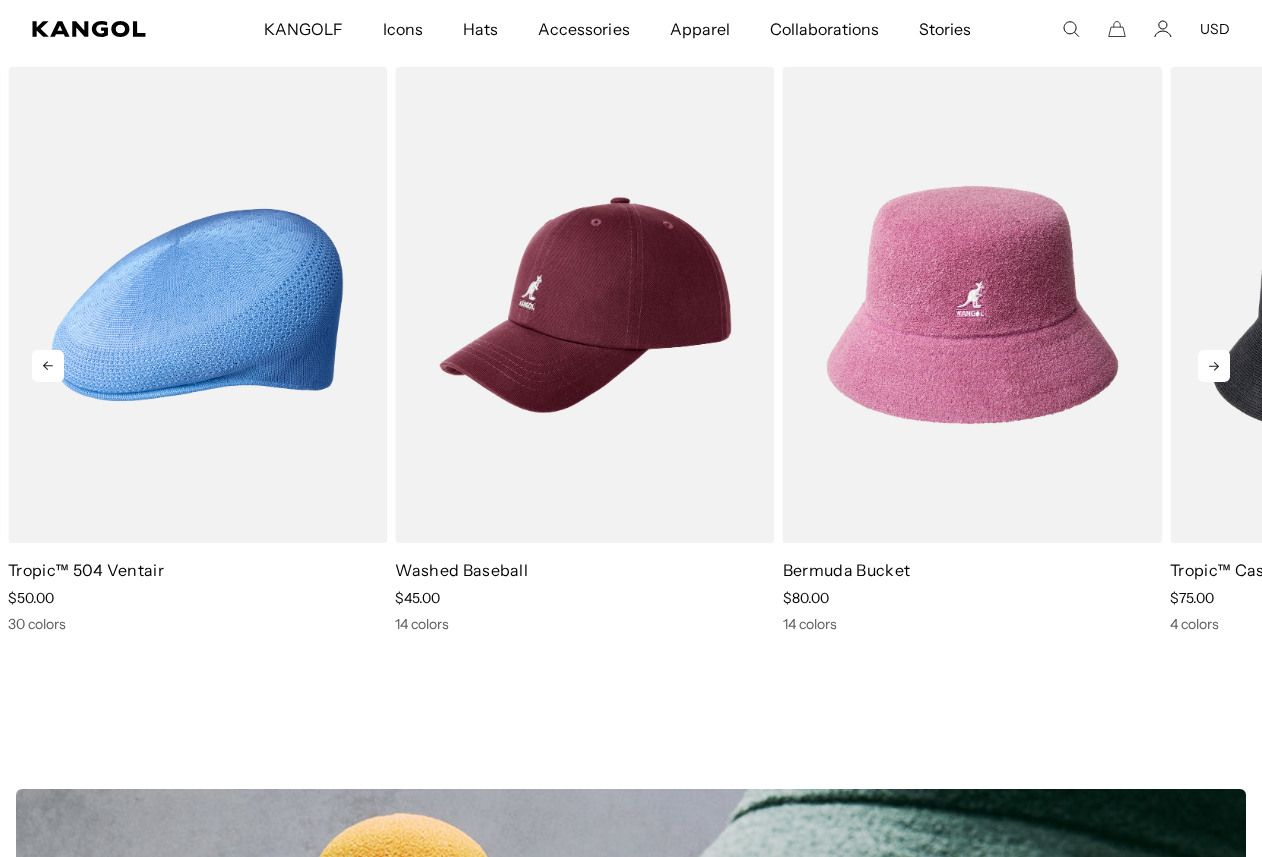 click 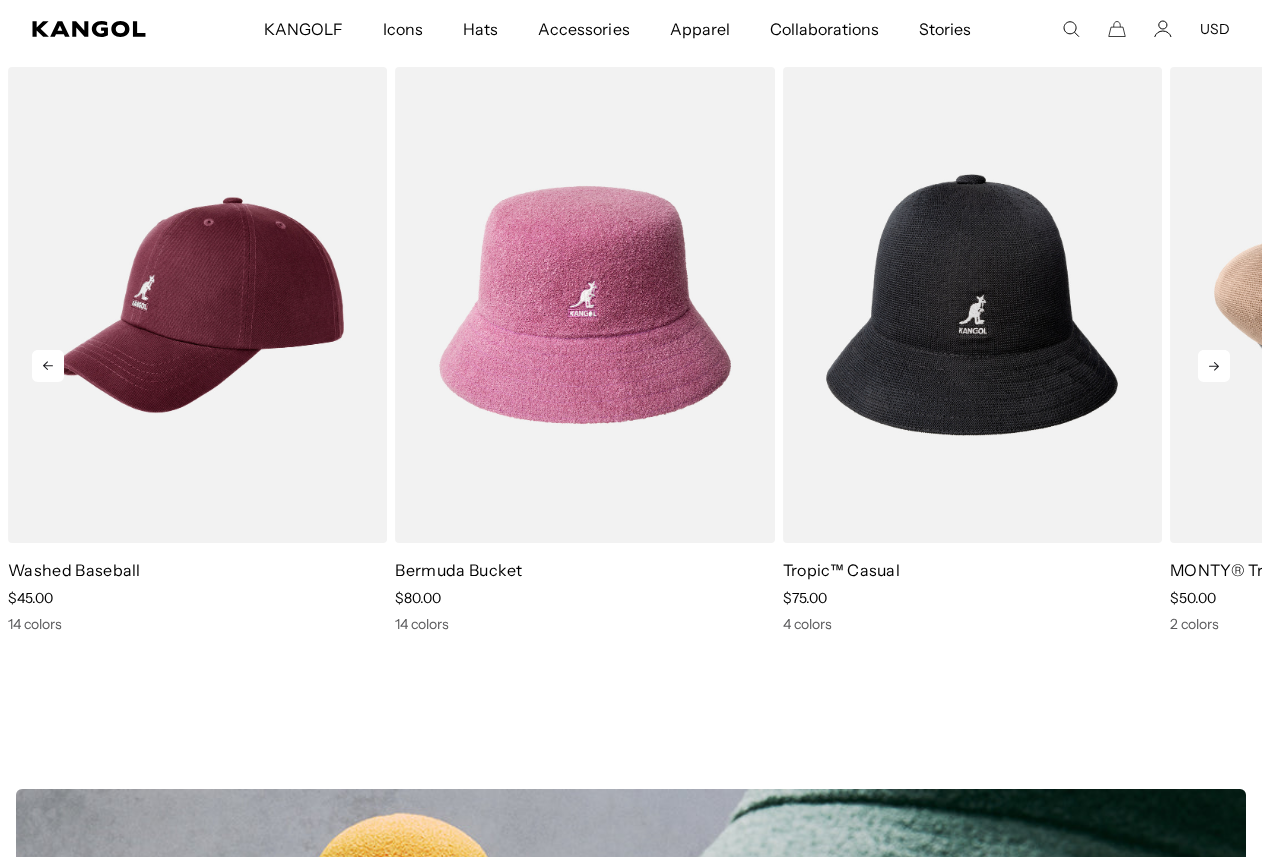 scroll, scrollTop: 0, scrollLeft: 0, axis: both 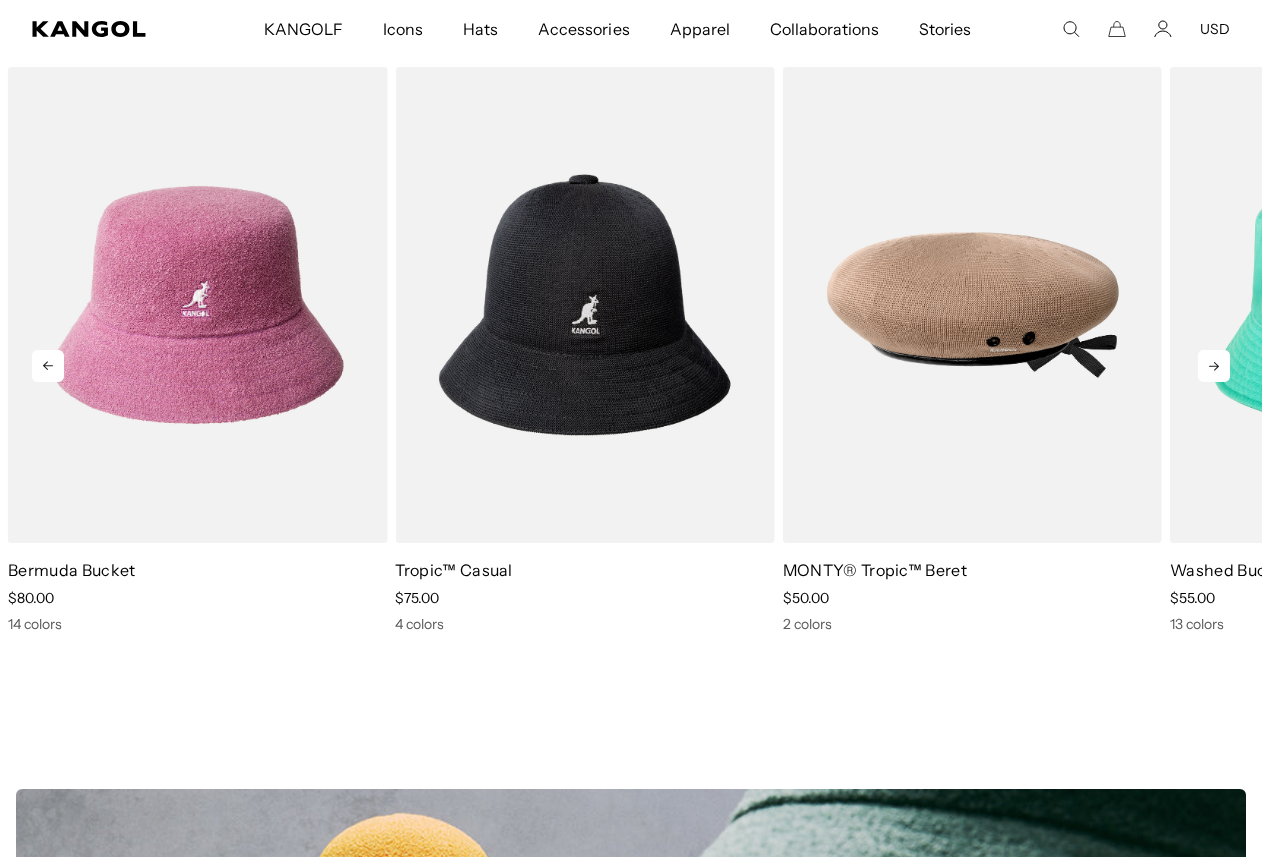 click 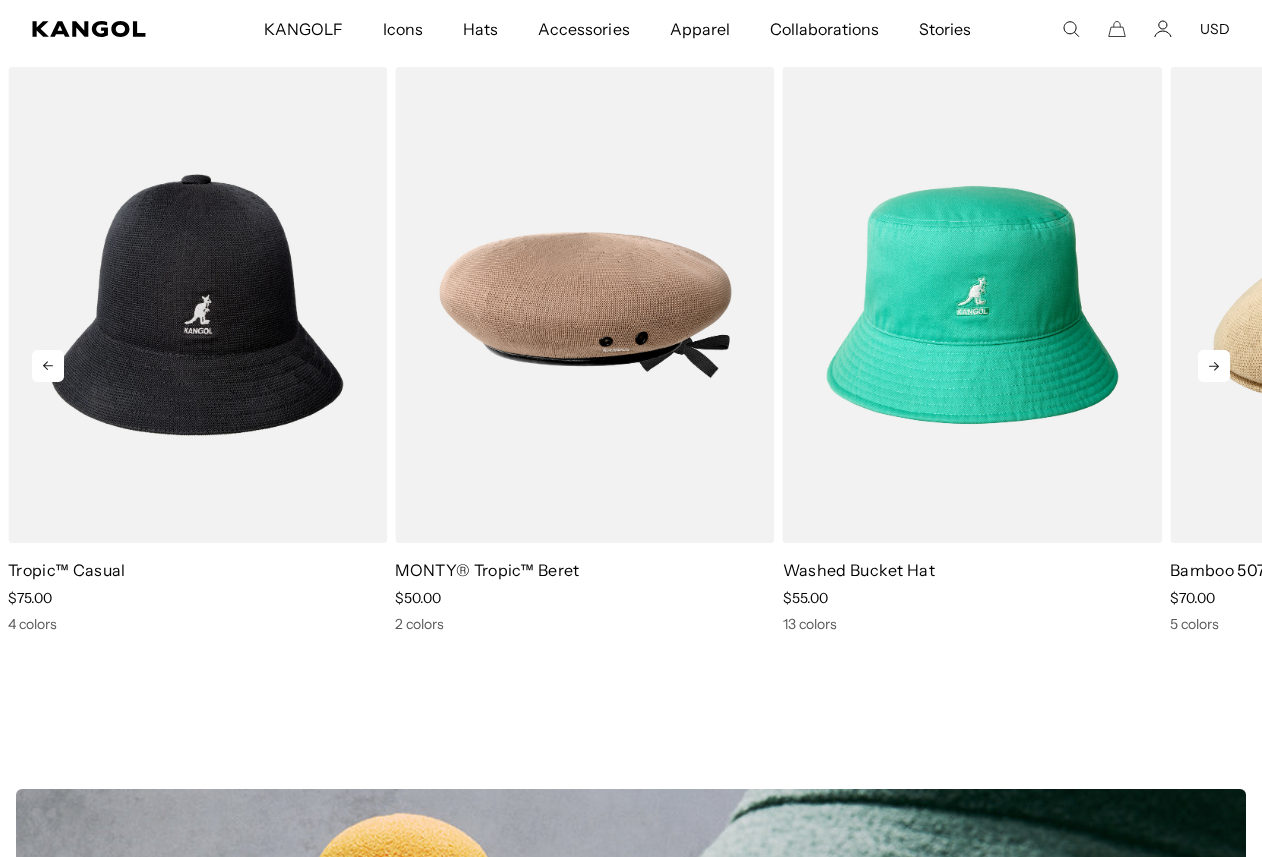 click 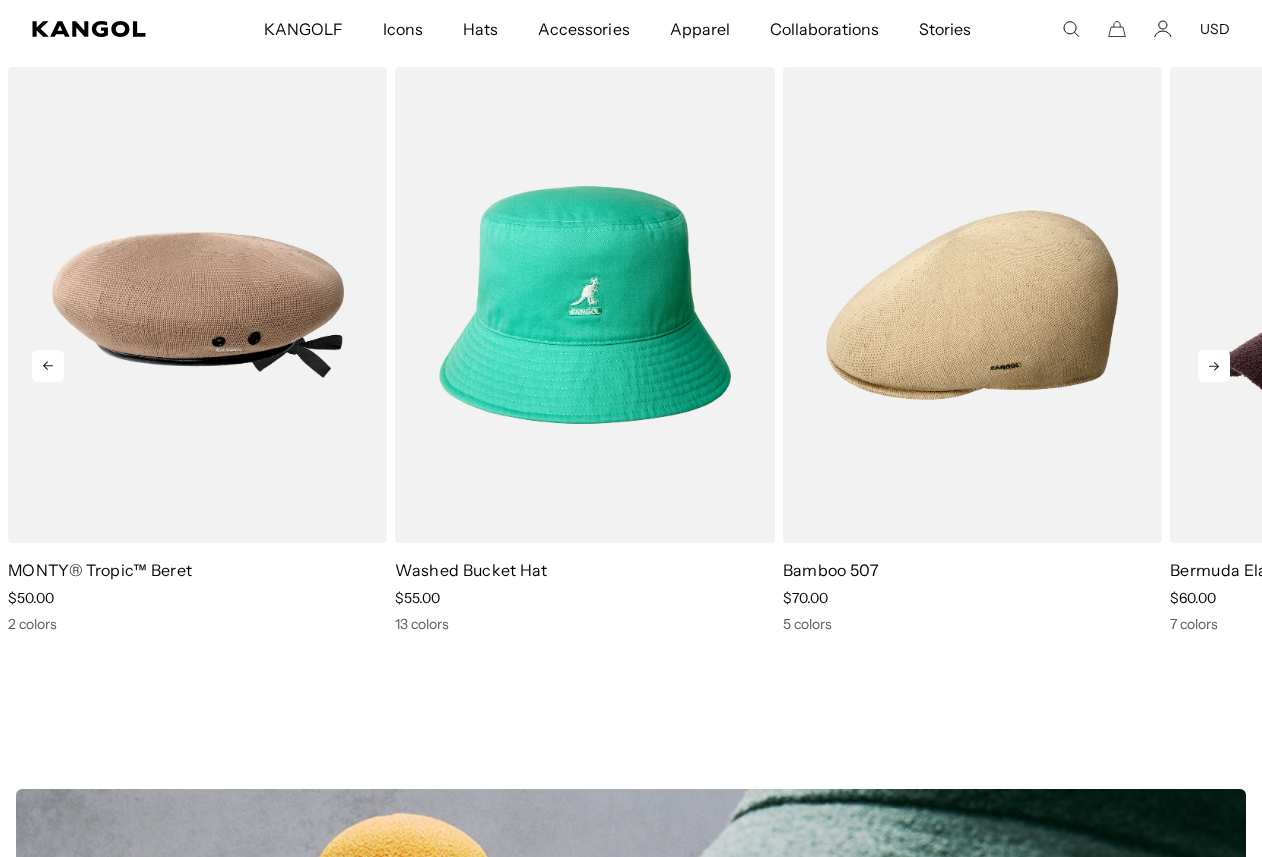 click 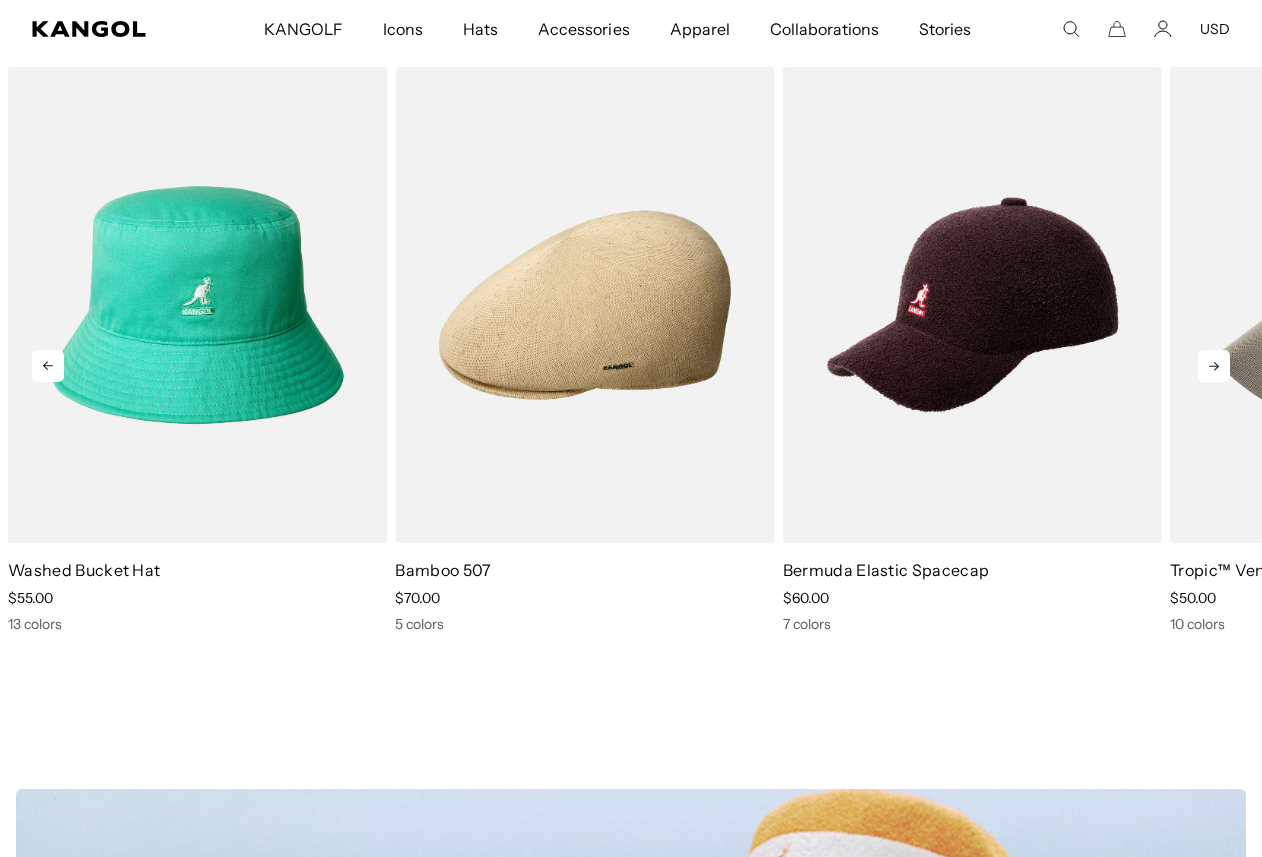 scroll, scrollTop: 0, scrollLeft: 412, axis: horizontal 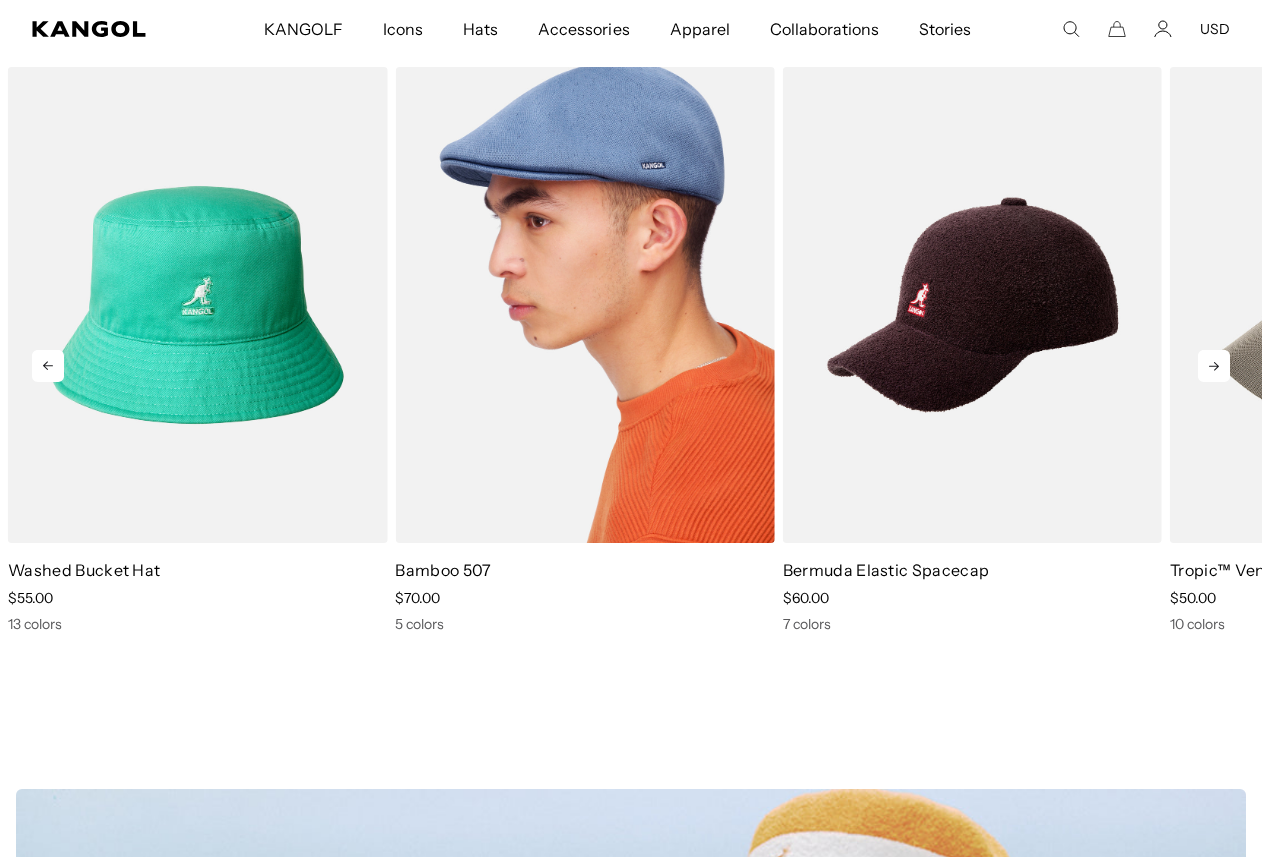 click at bounding box center [584, 305] 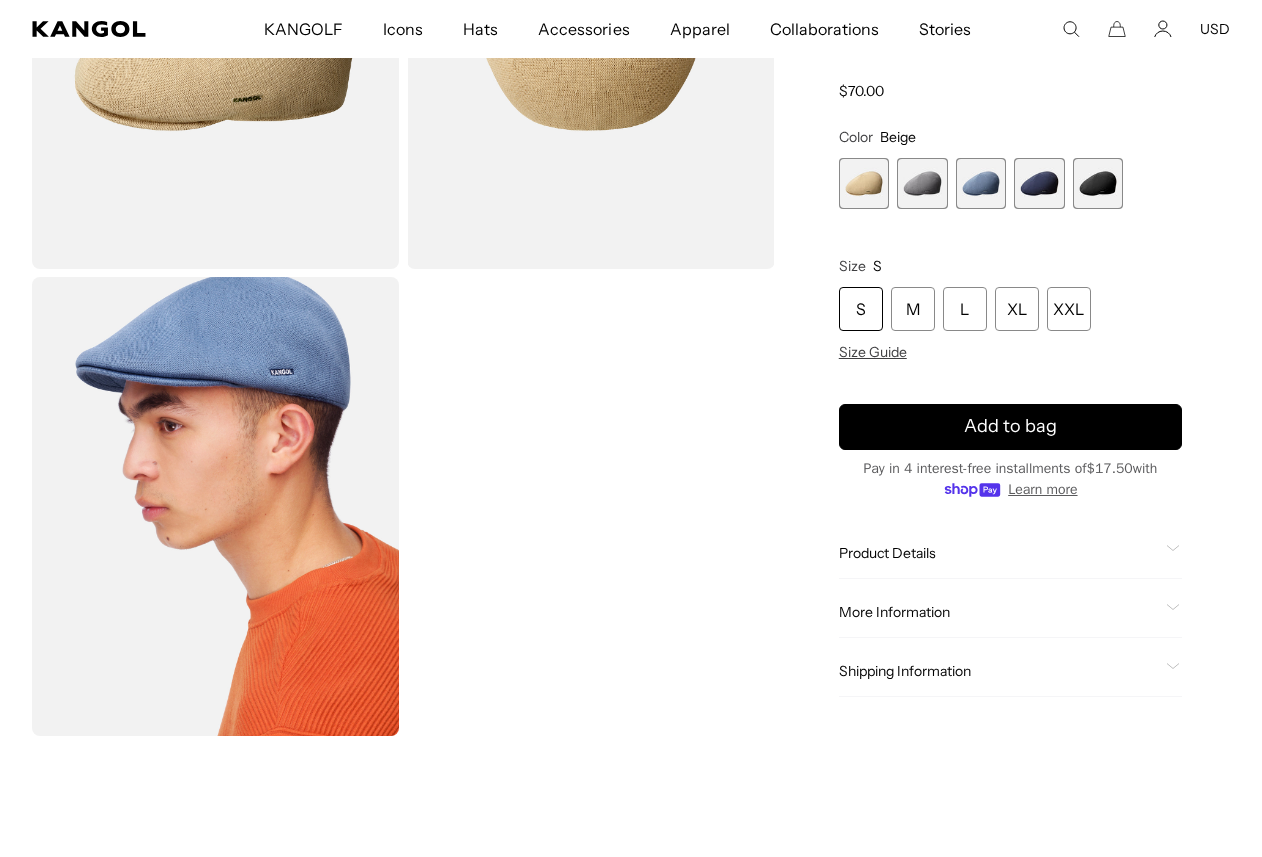 scroll, scrollTop: 94, scrollLeft: 0, axis: vertical 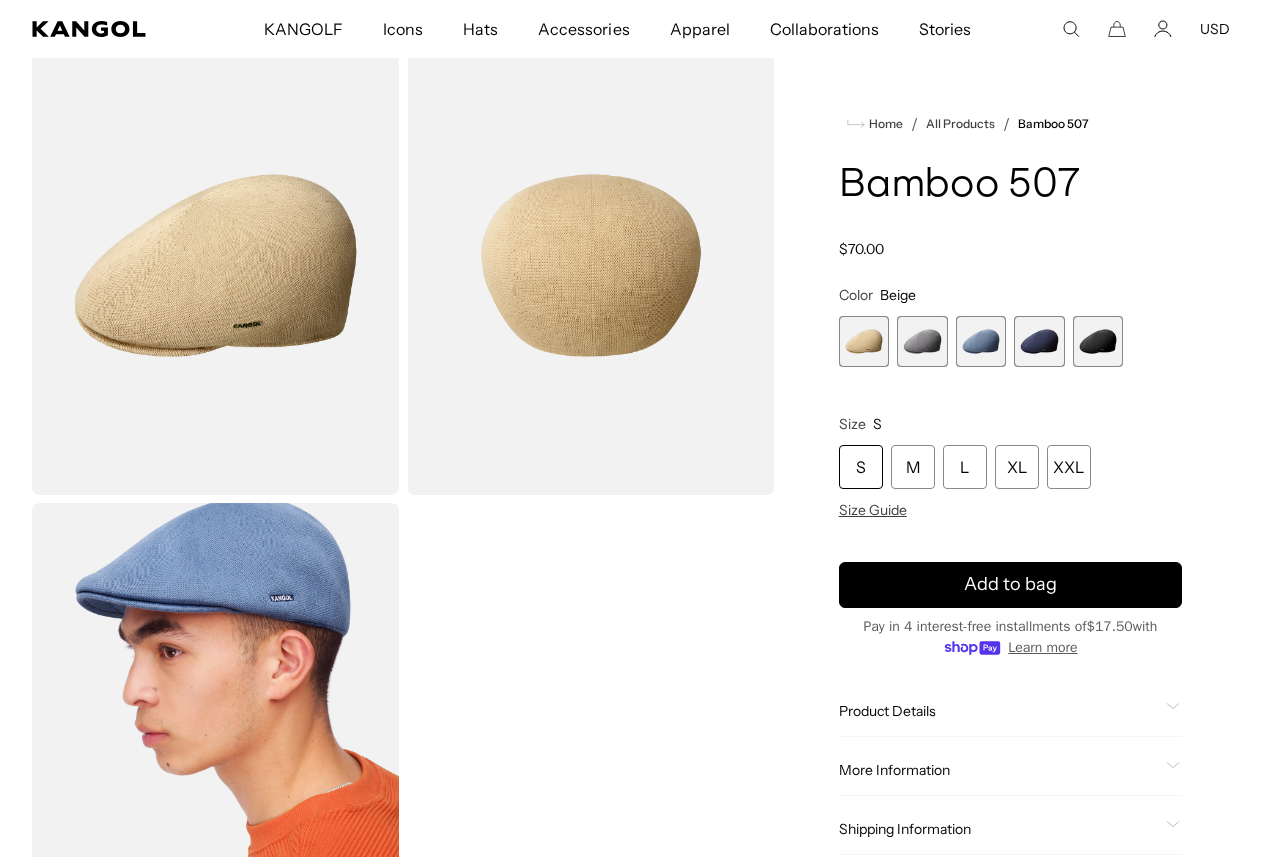 click at bounding box center [922, 341] 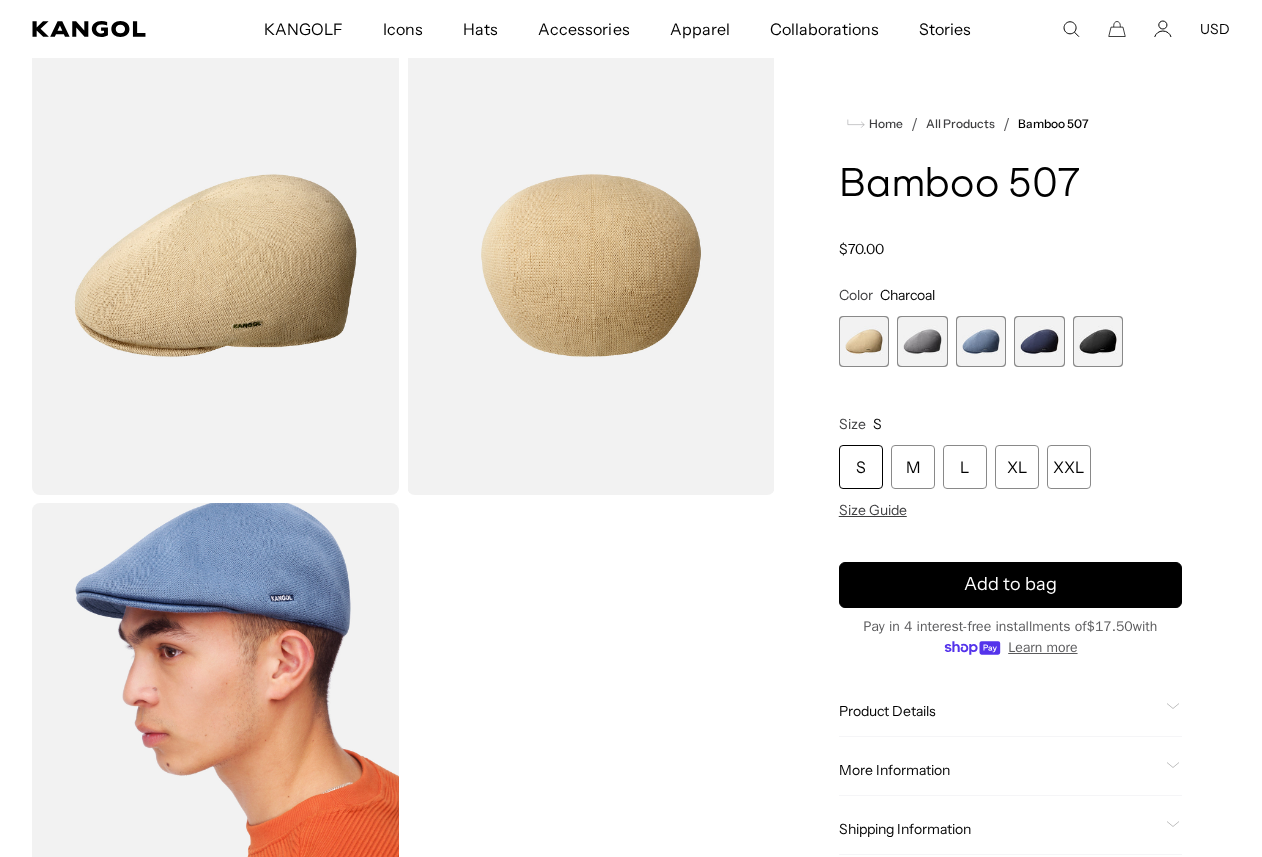 scroll, scrollTop: 0, scrollLeft: 412, axis: horizontal 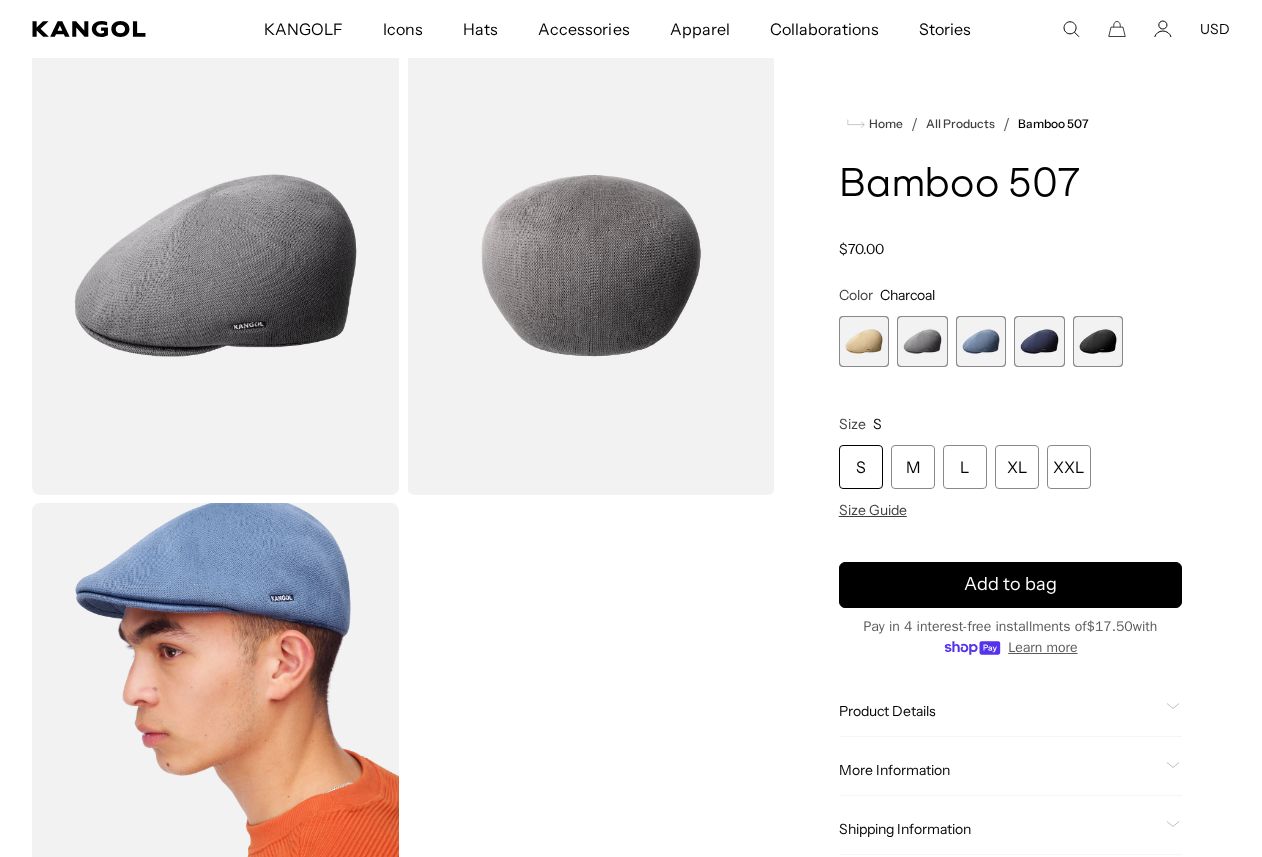 click at bounding box center (981, 341) 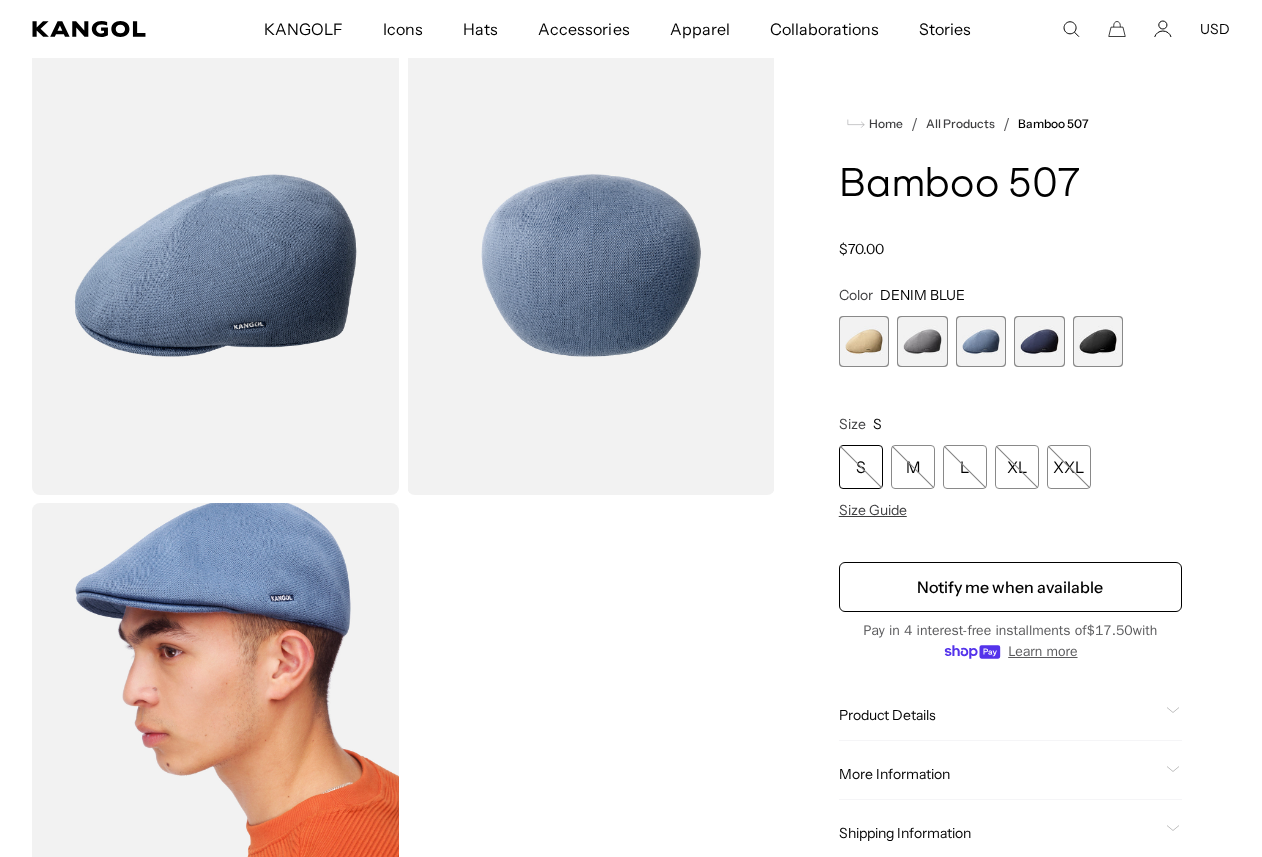 click at bounding box center [1039, 341] 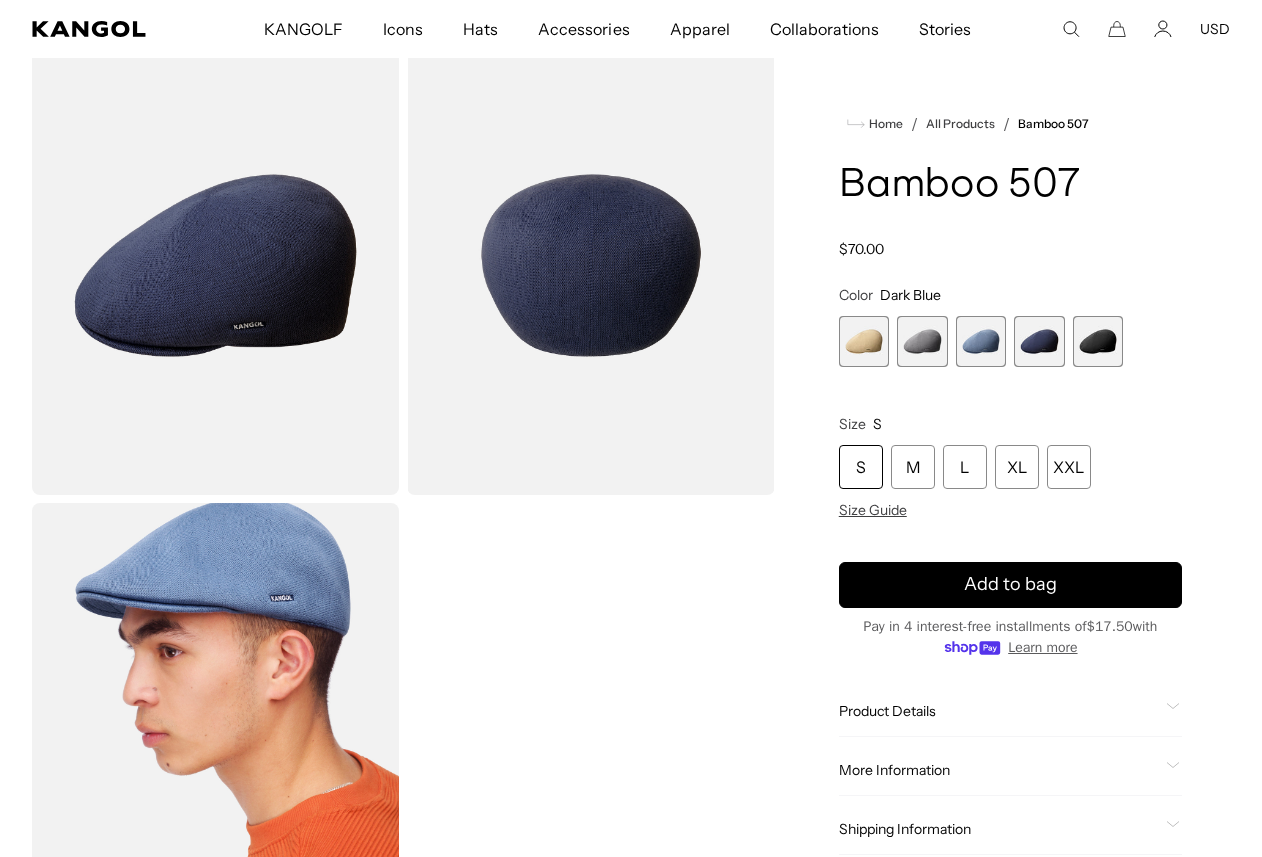 click on "Beige
Variant sold out or unavailable
Charcoal
Variant sold out or unavailable
DENIM BLUE
Variant sold out or unavailable
Dark Blue
Variant sold out or unavailable
Black
Variant sold out or unavailable" at bounding box center [1010, 341] 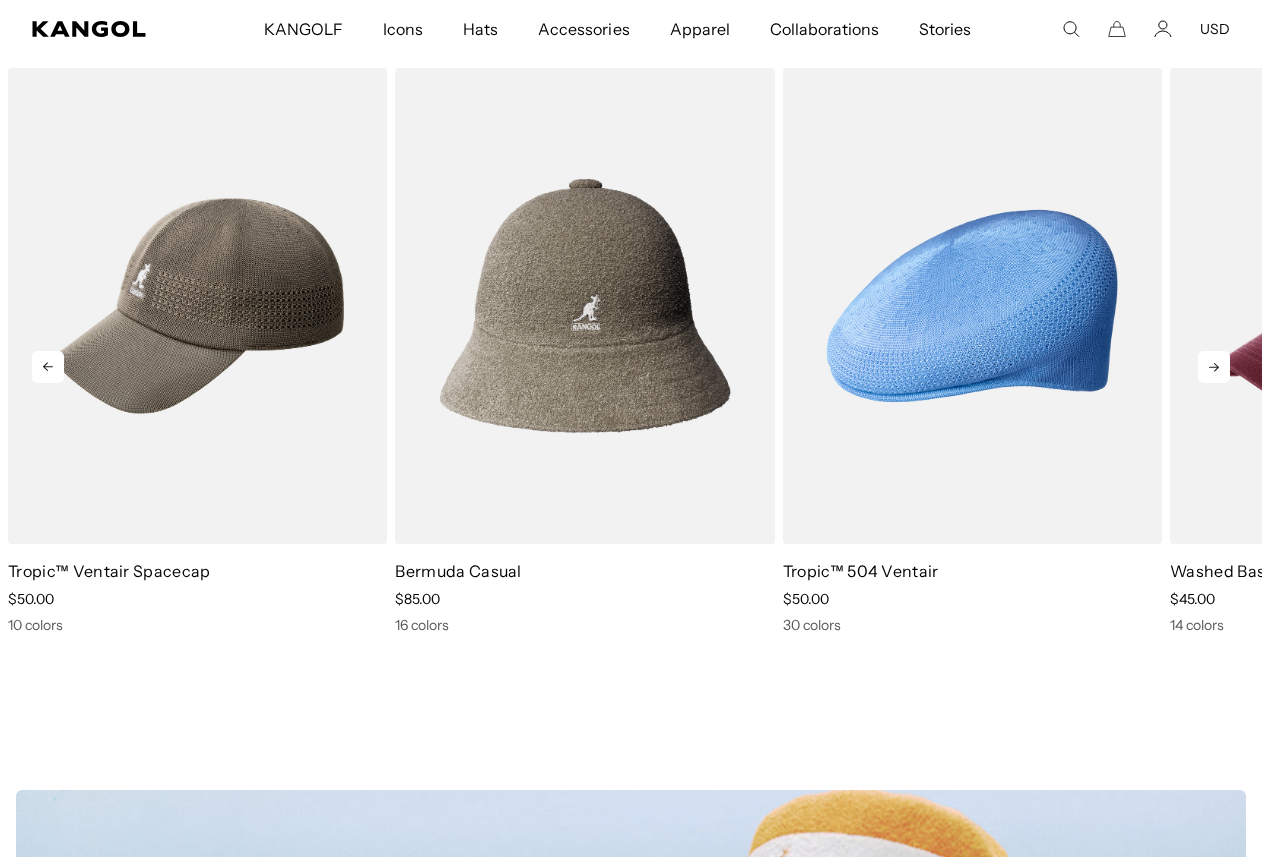 click 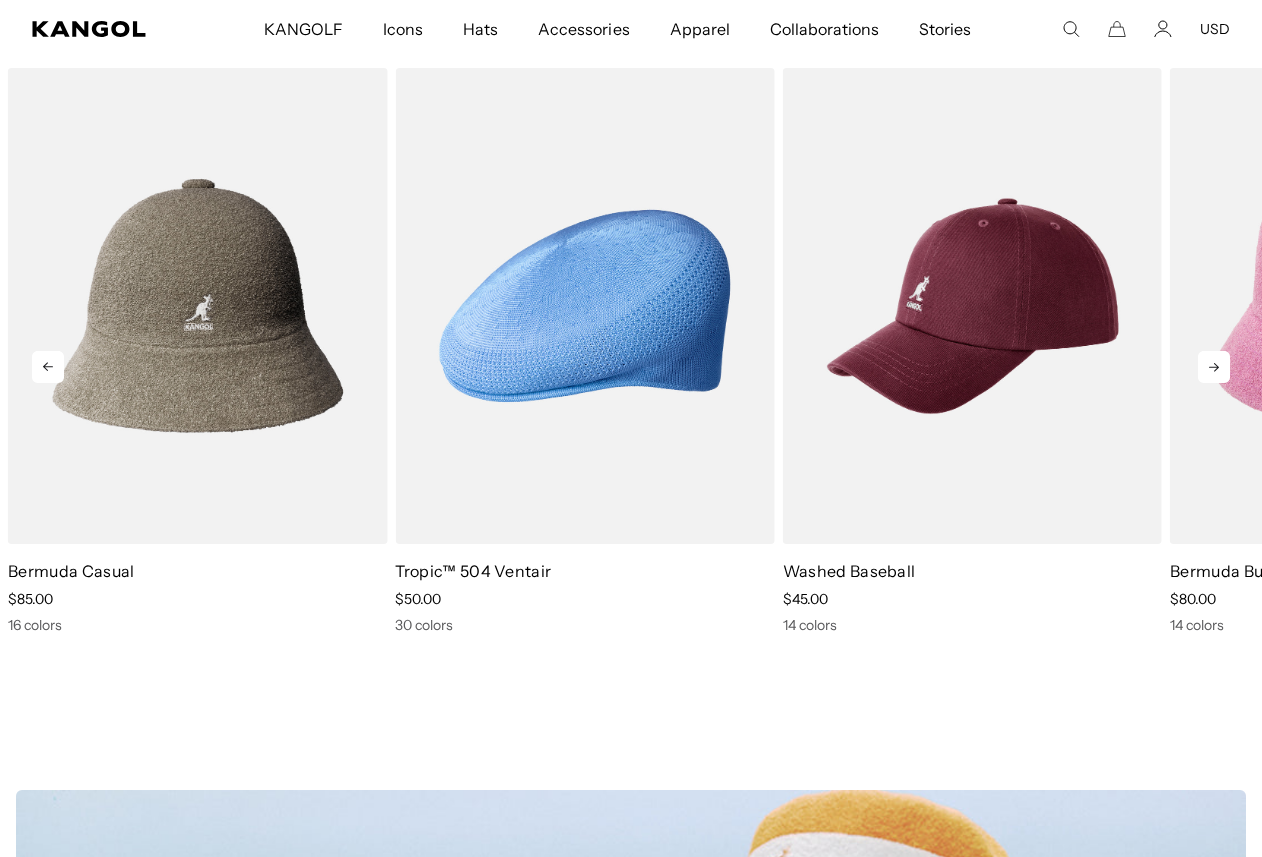 scroll, scrollTop: 0, scrollLeft: 0, axis: both 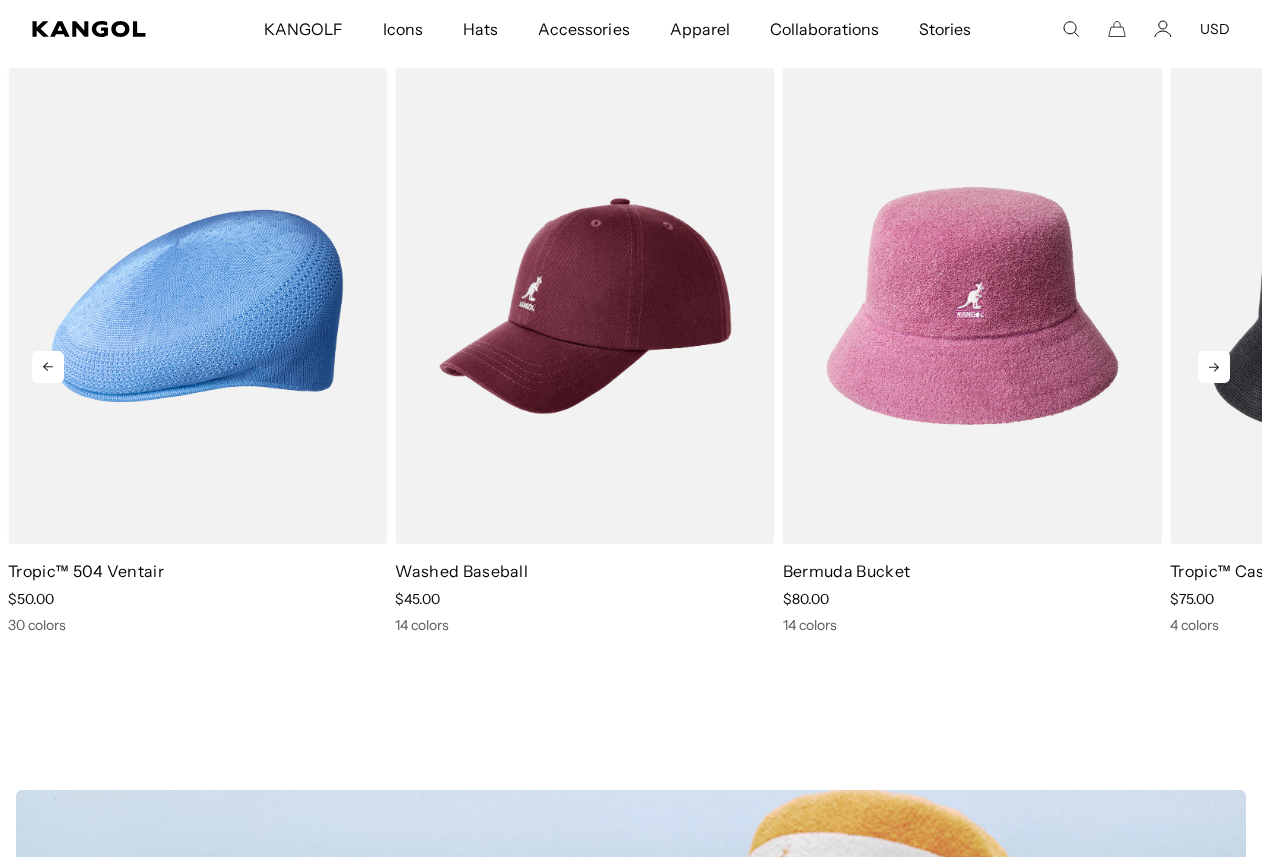 click 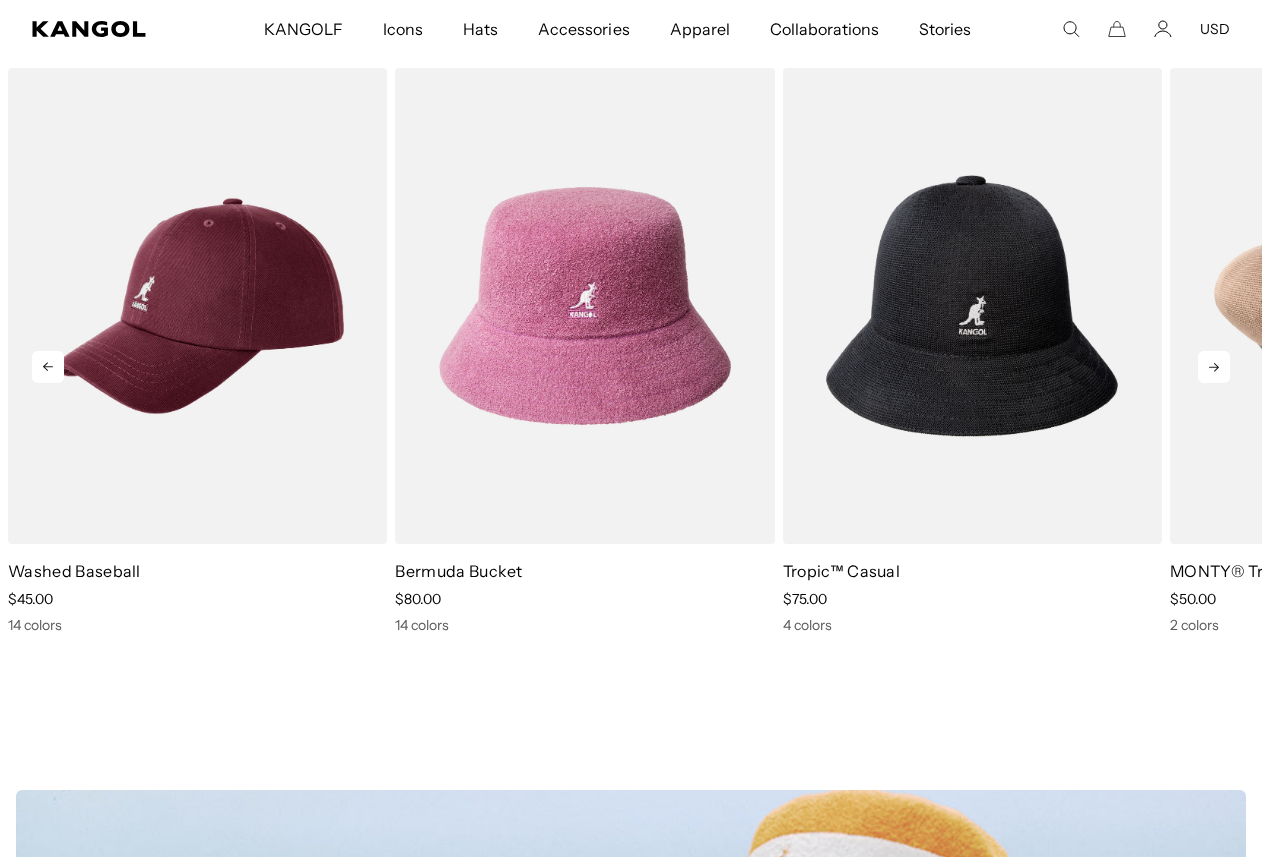 click 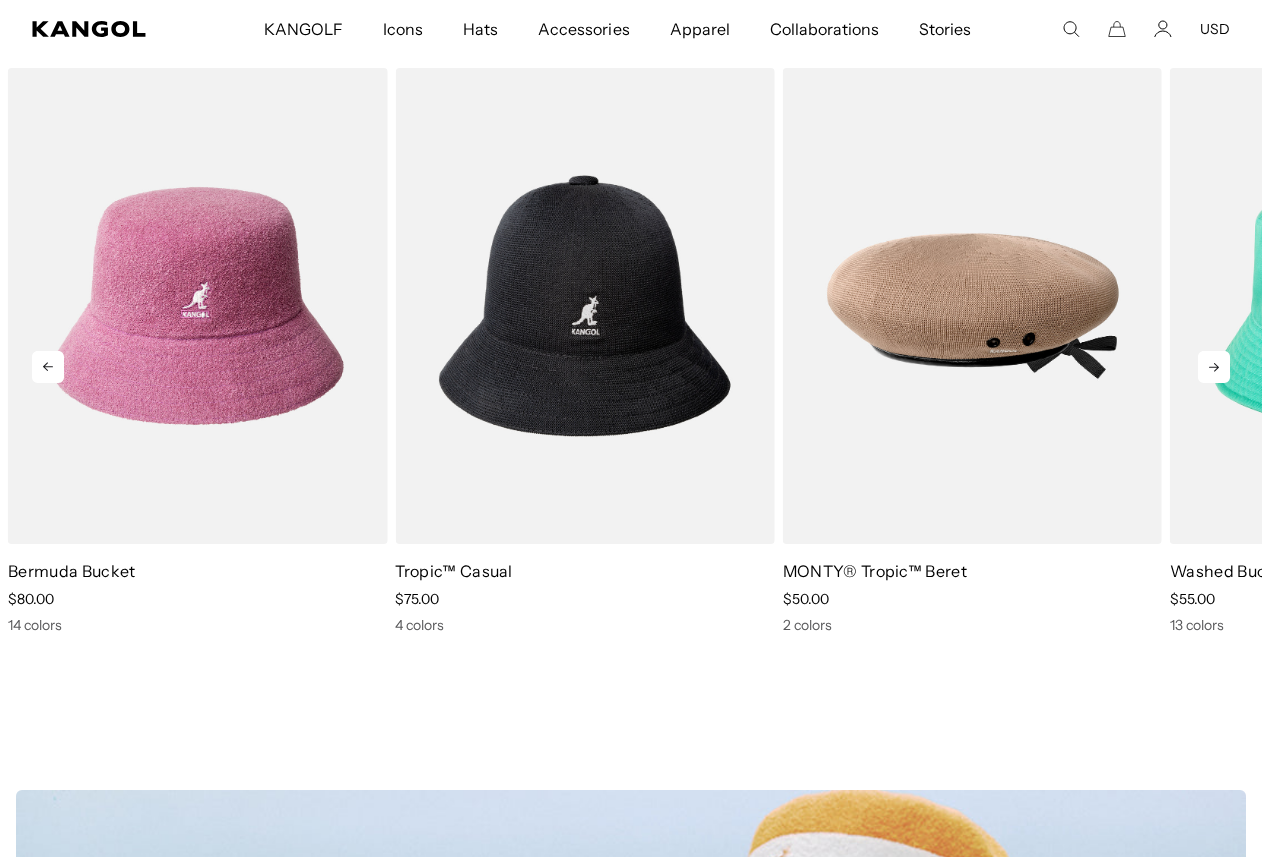 scroll, scrollTop: 0, scrollLeft: 412, axis: horizontal 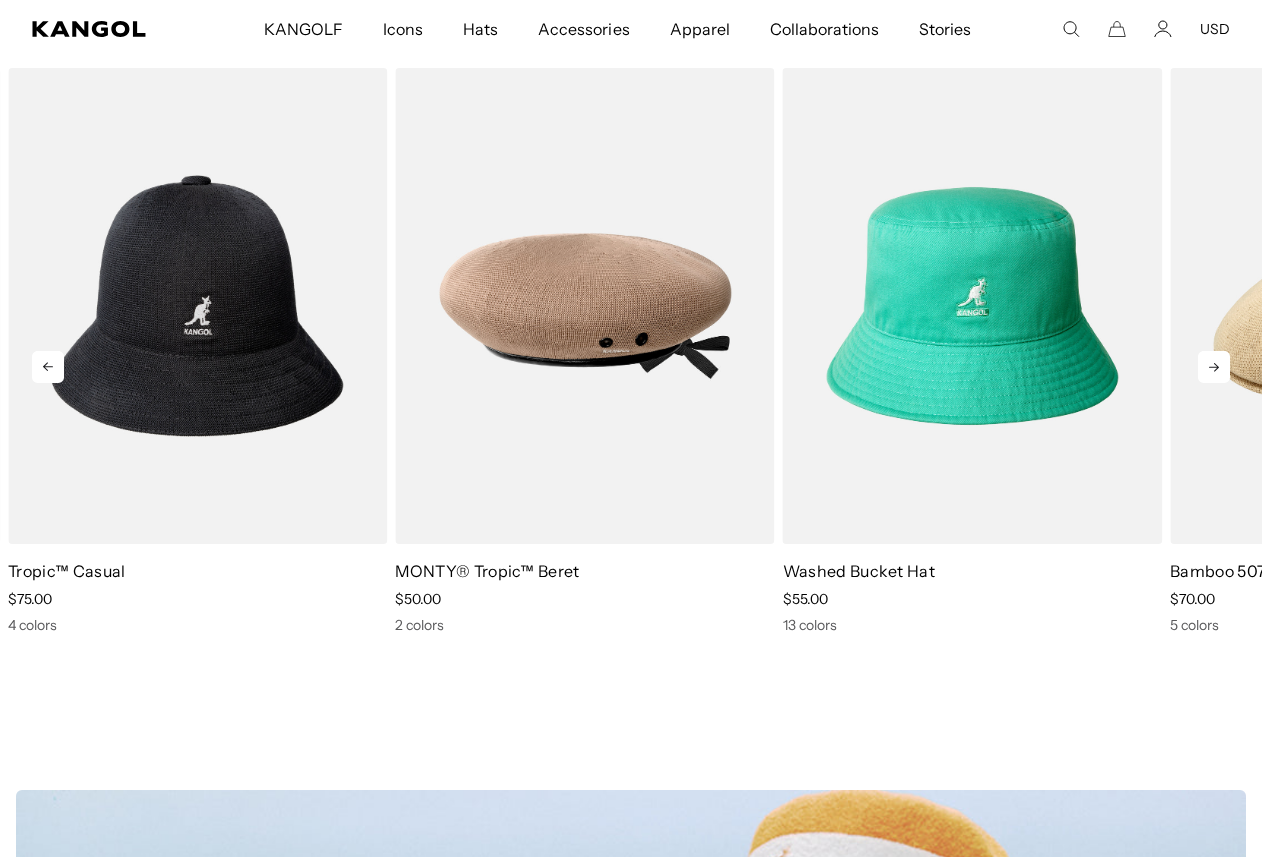 click 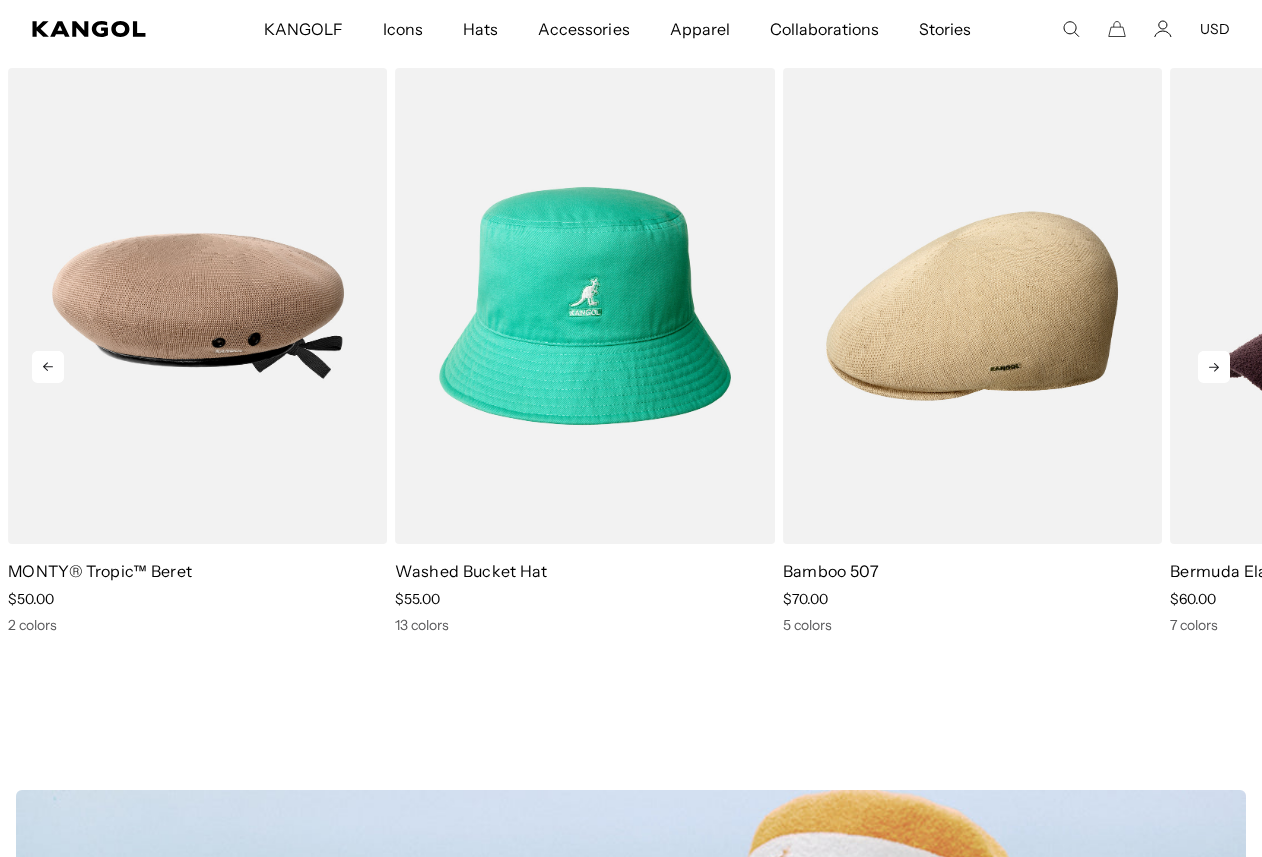 click 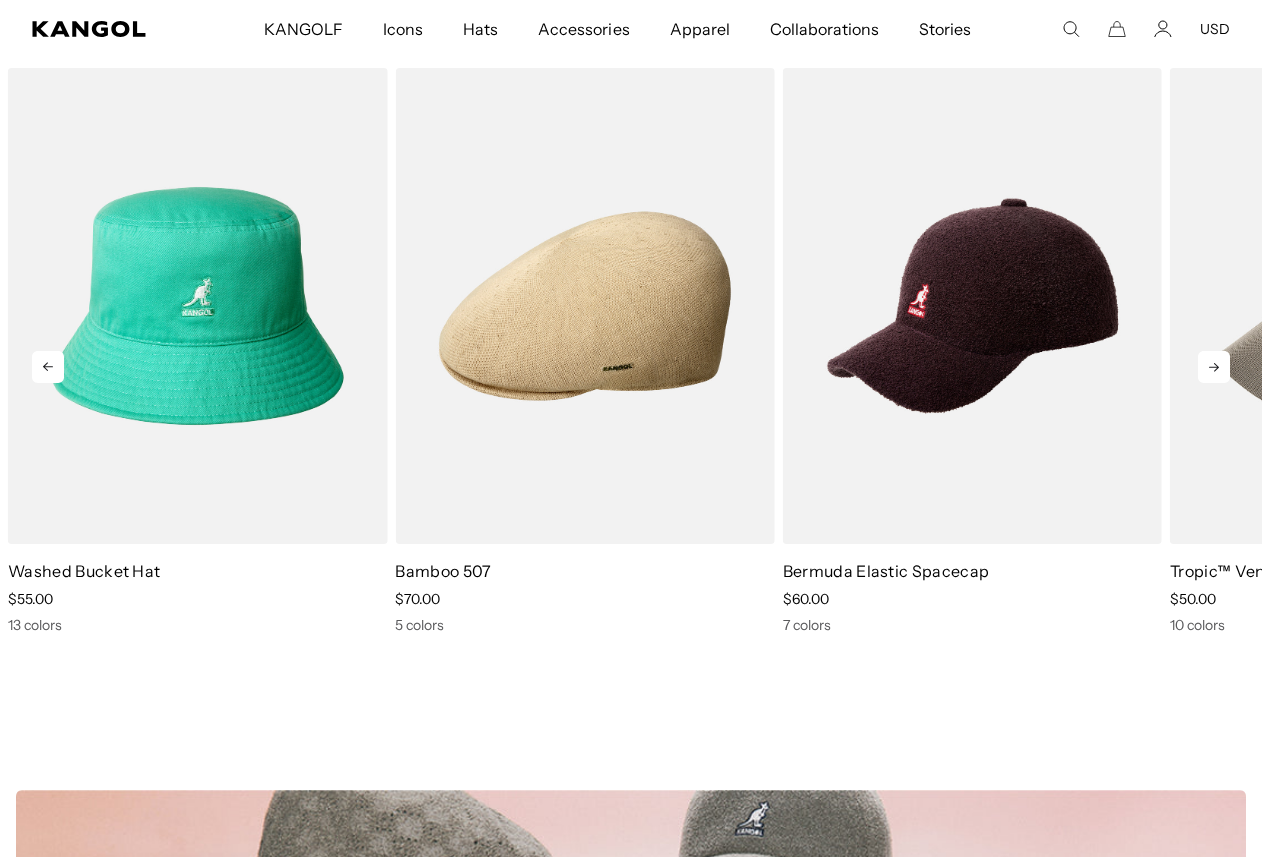 click 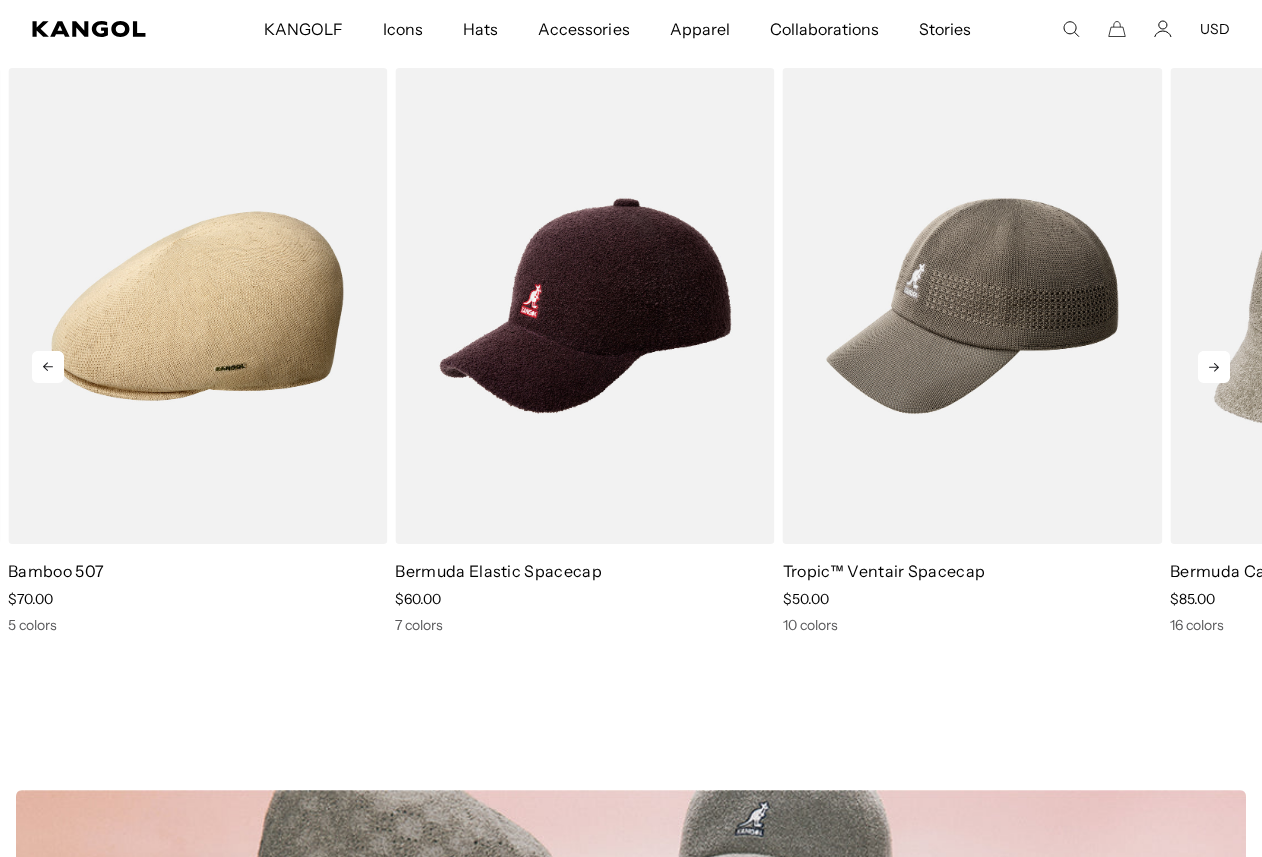 click 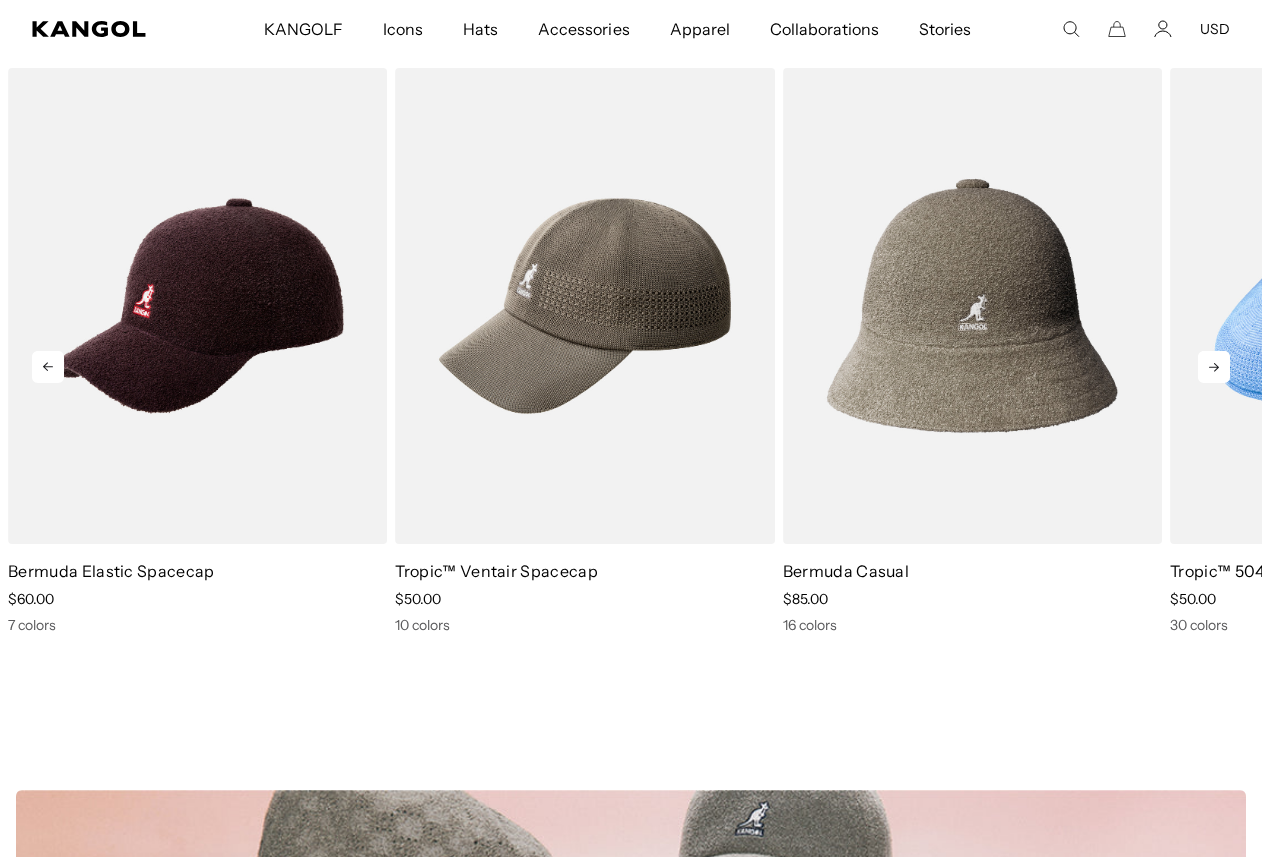 scroll, scrollTop: 0, scrollLeft: 0, axis: both 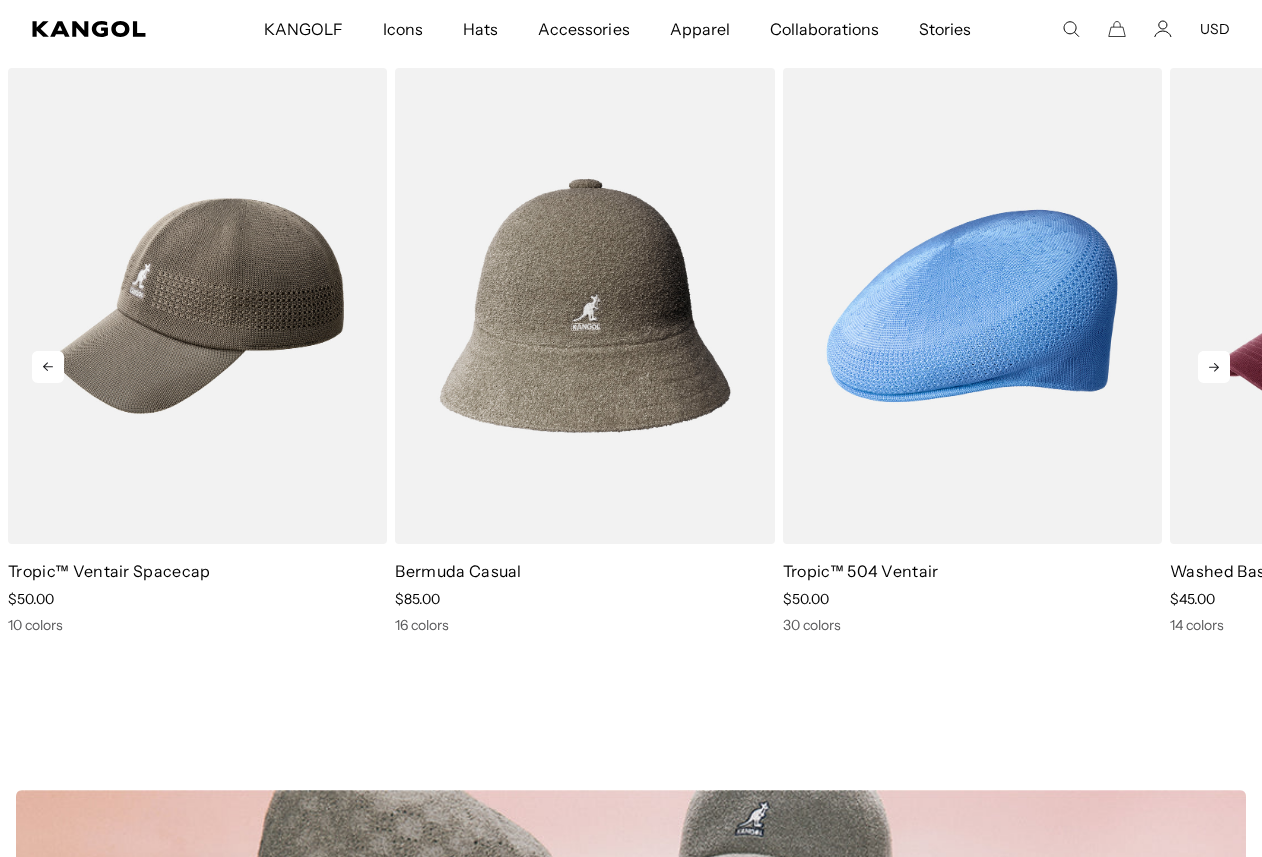 click 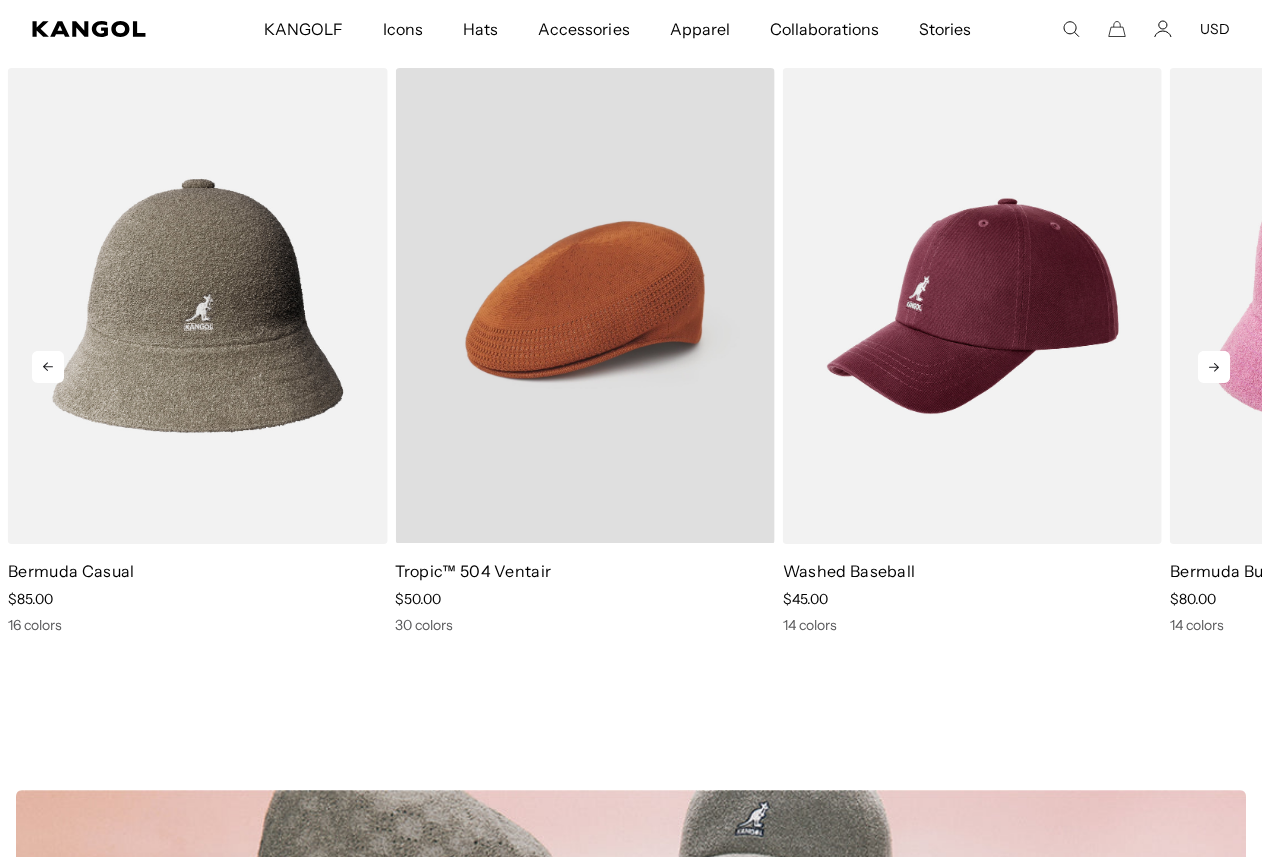 scroll, scrollTop: 0, scrollLeft: 412, axis: horizontal 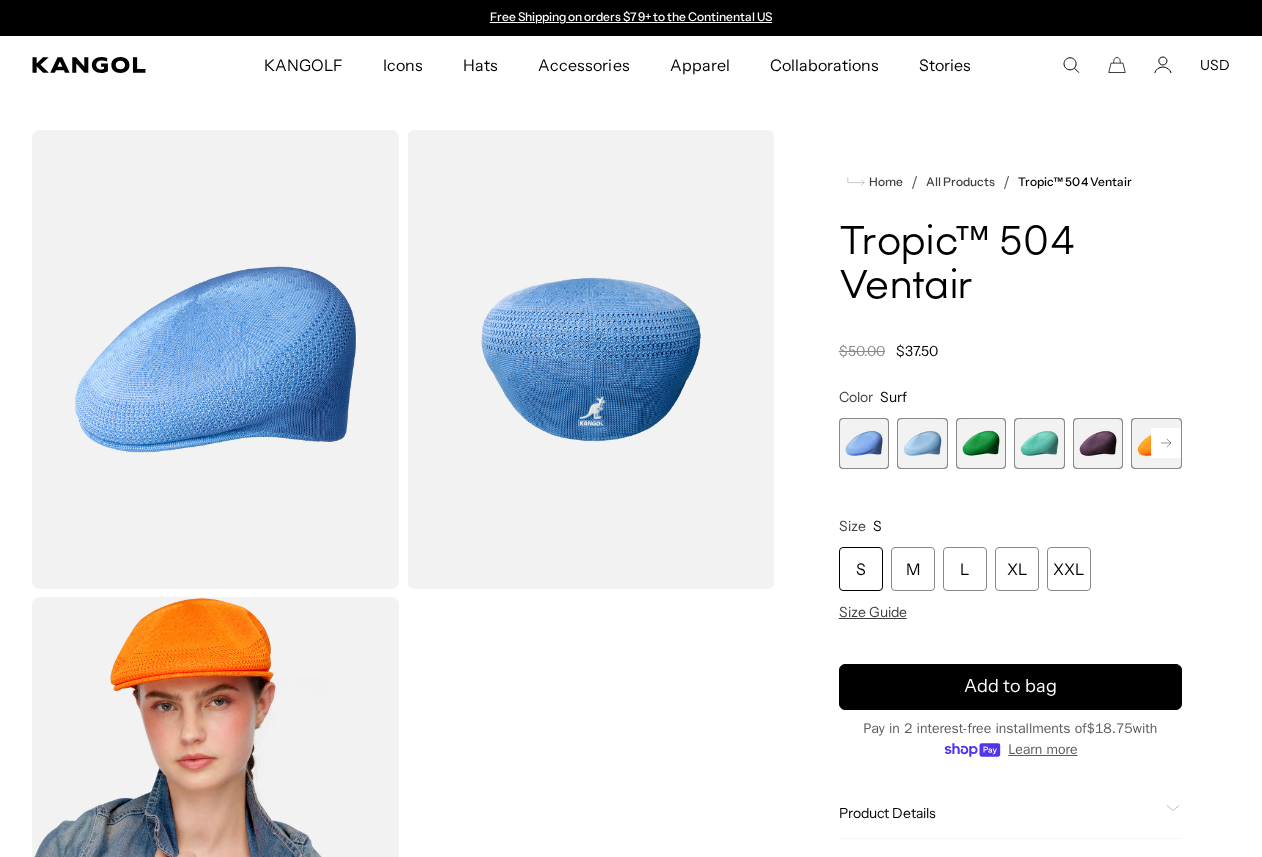 click at bounding box center (922, 443) 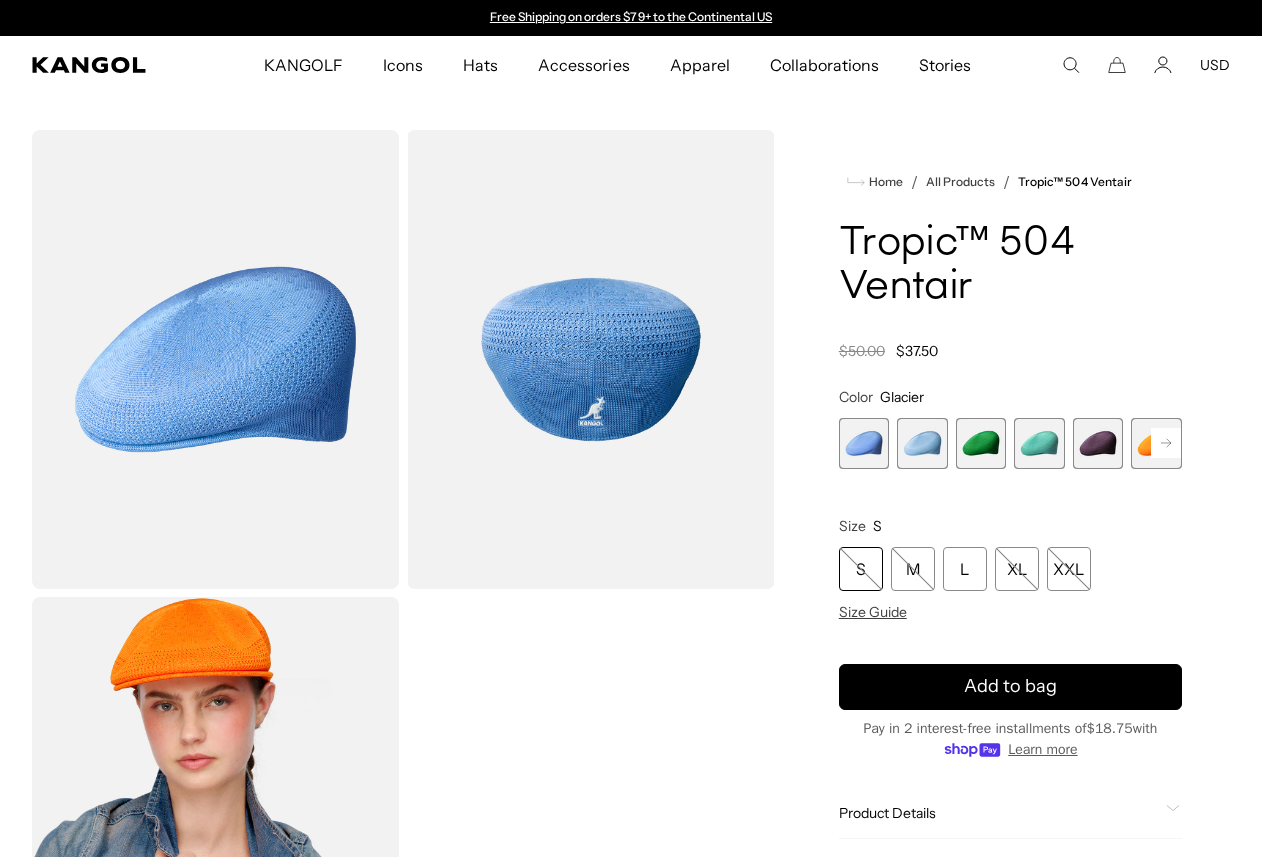 click 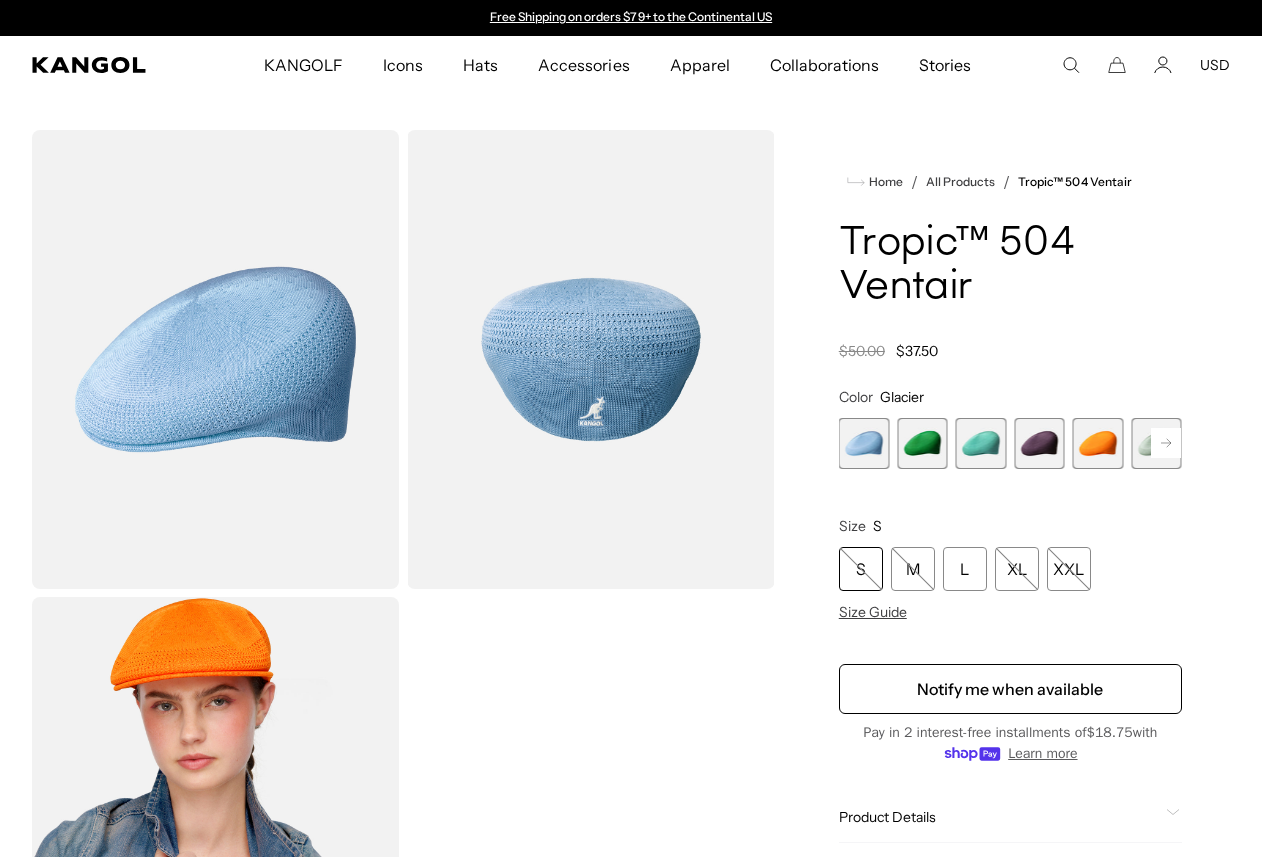 scroll, scrollTop: 0, scrollLeft: 0, axis: both 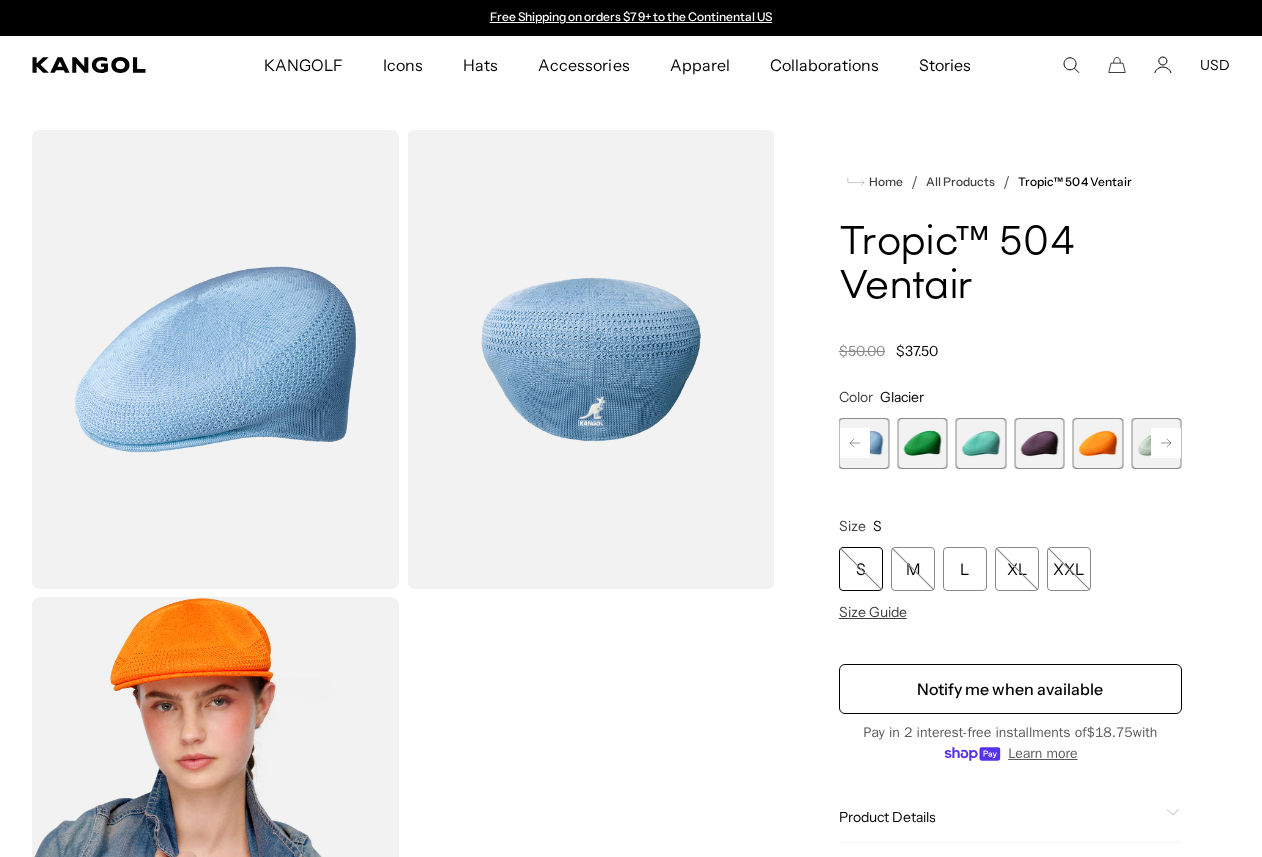 click at bounding box center [1039, 443] 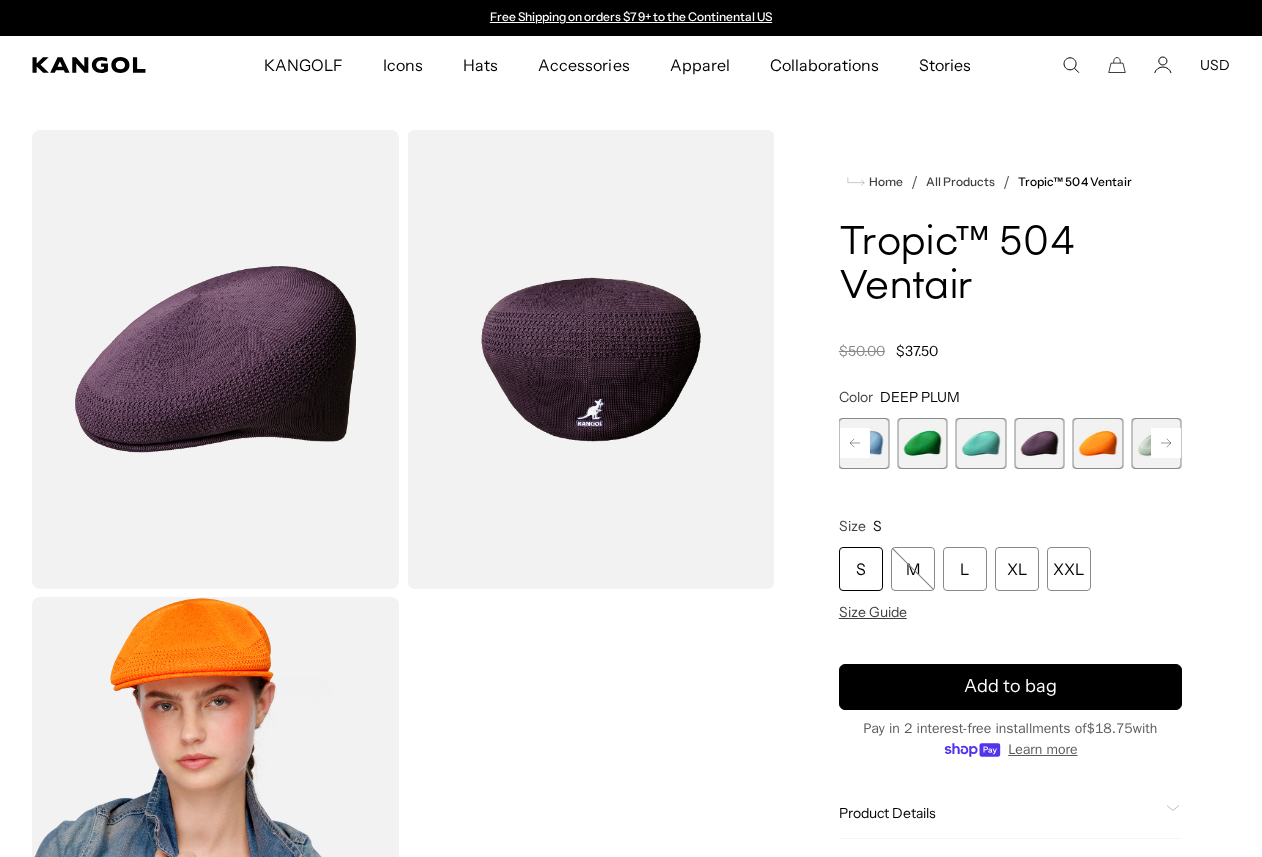 click at bounding box center [1098, 443] 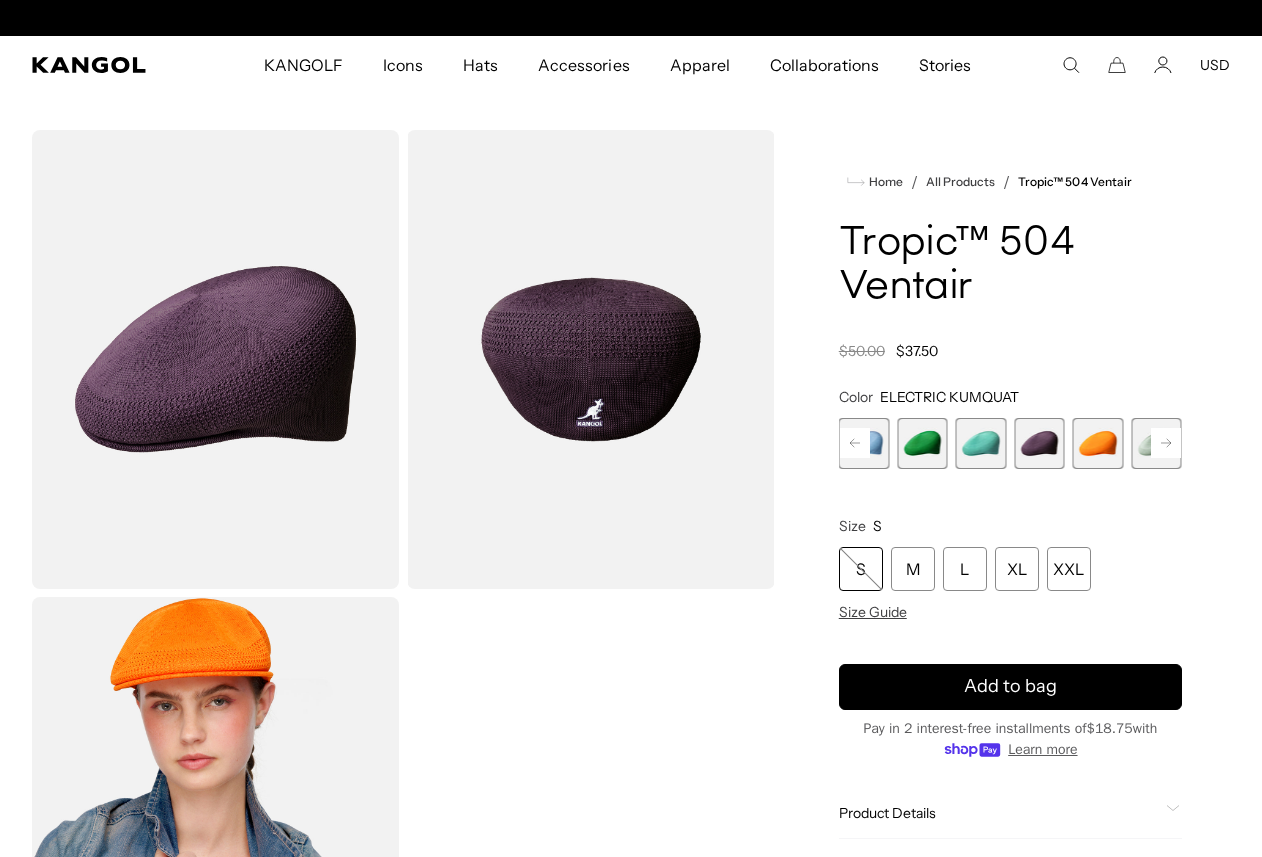 scroll, scrollTop: 0, scrollLeft: 412, axis: horizontal 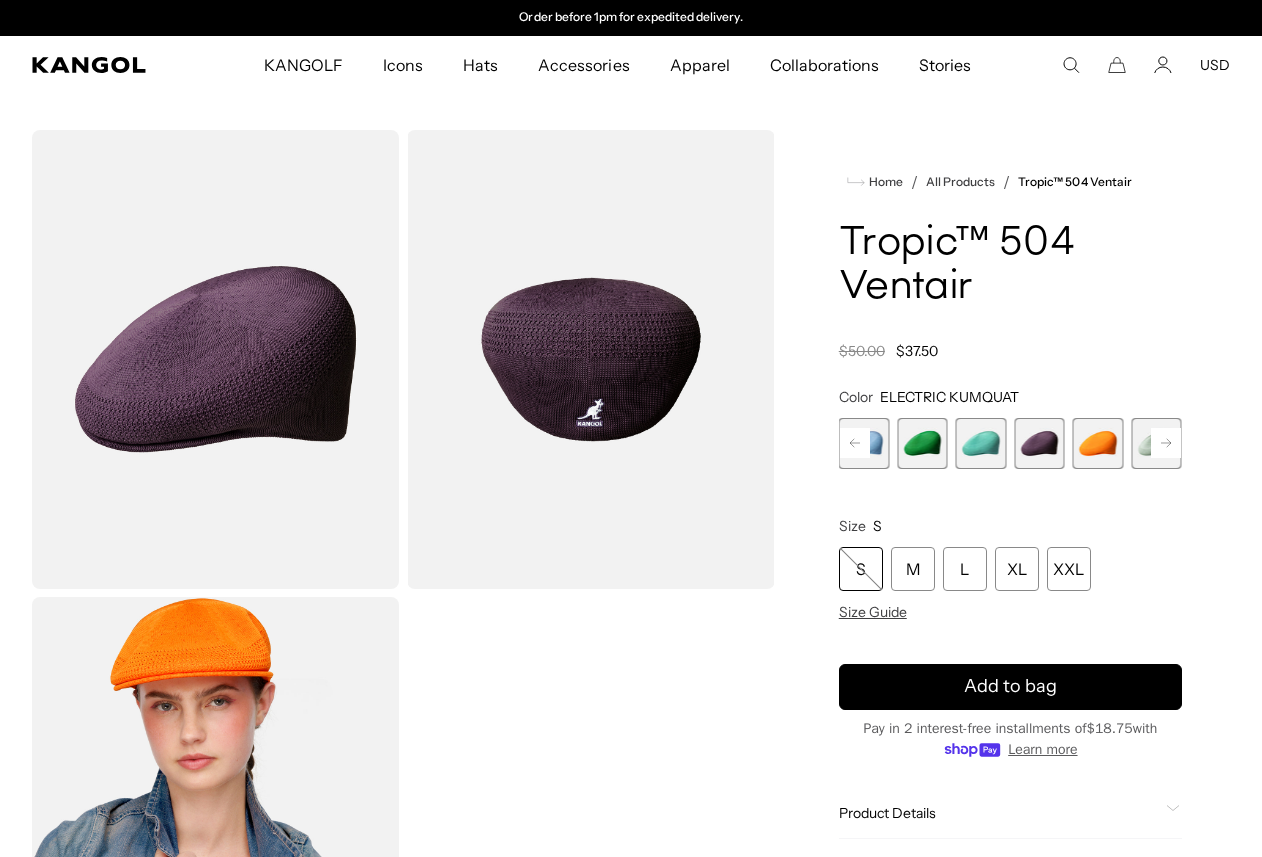 click 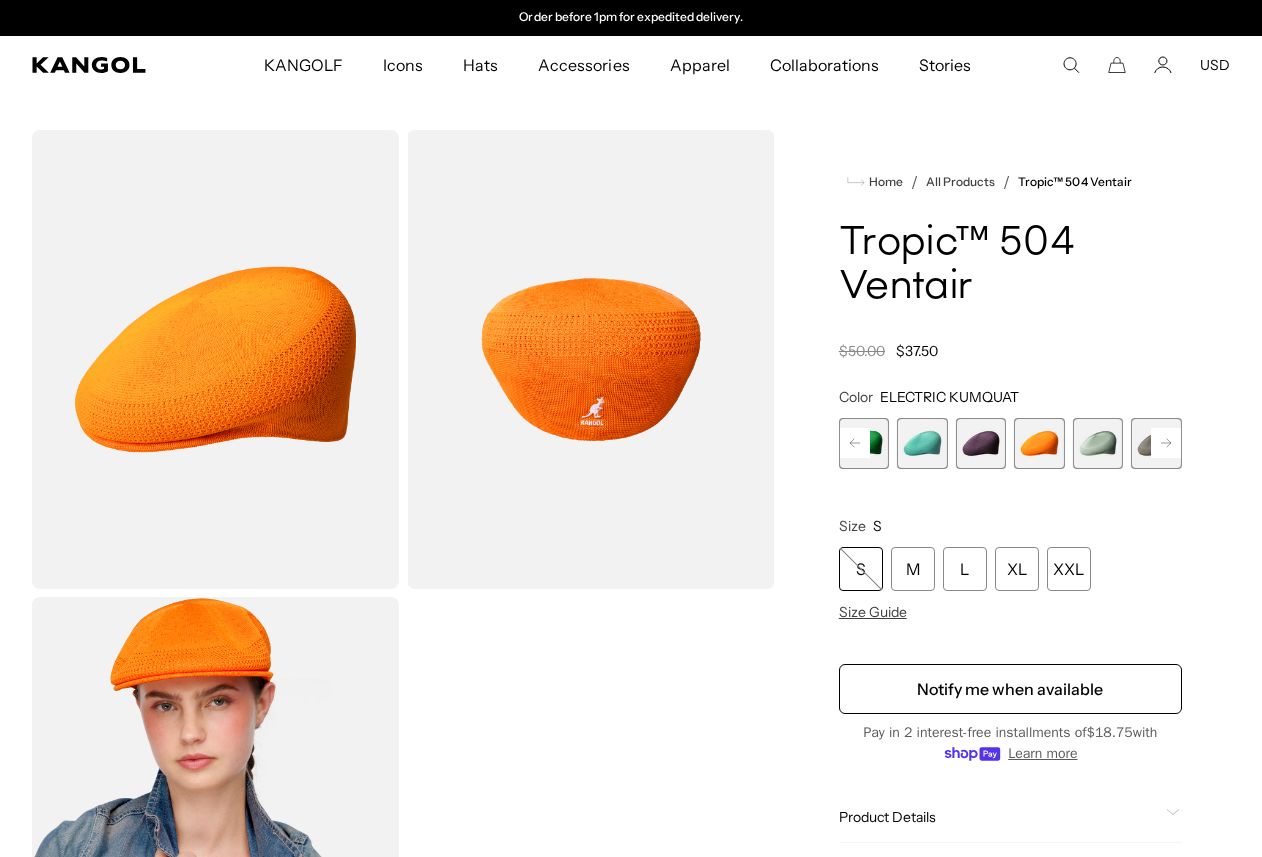 click at bounding box center [1098, 443] 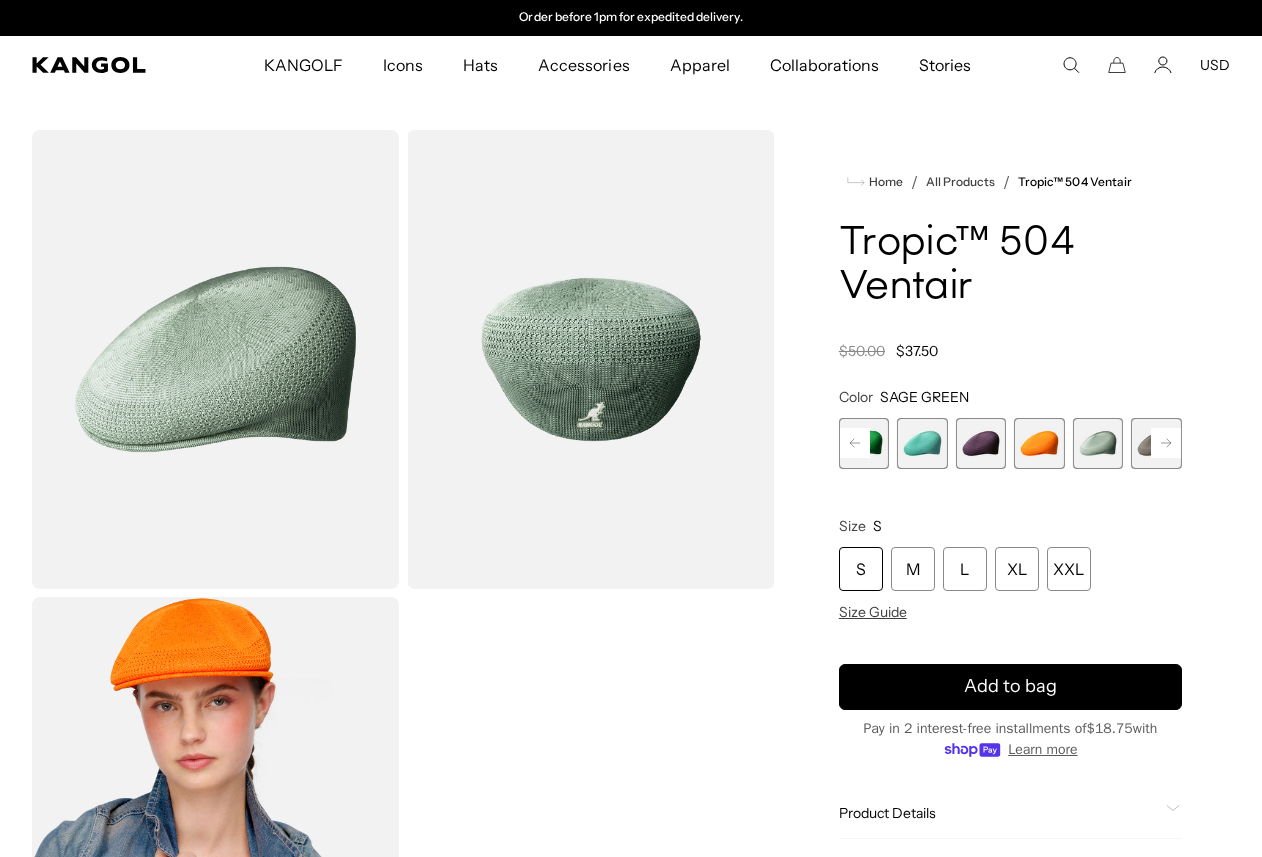 click 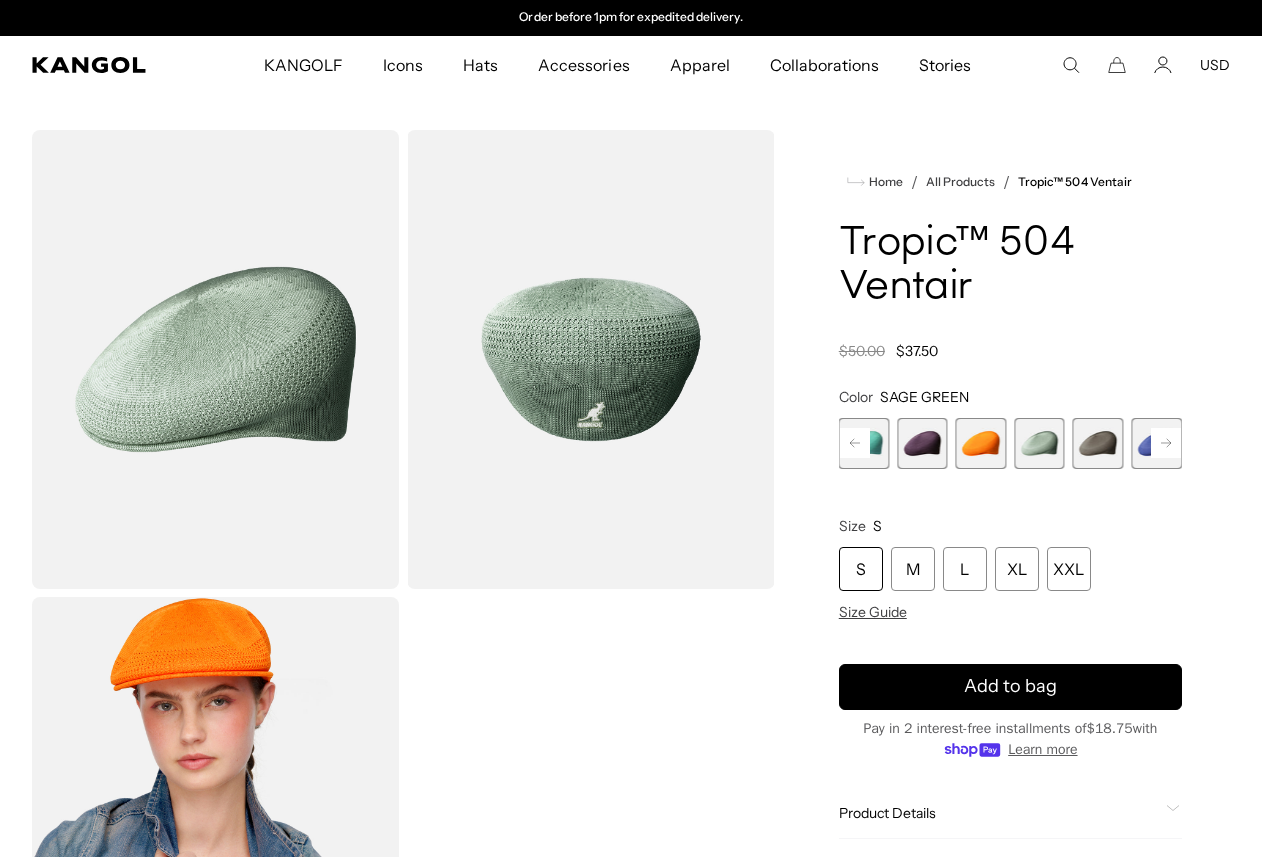 click on "Surf
Variant sold out or unavailable
Glacier
Variant sold out or unavailable
Turf Green
Variant sold out or unavailable
Aquatic
Variant sold out or unavailable
DEEP PLUM
Variant sold out or unavailable
ELECTRIC KUMQUAT
Variant sold out or unavailable
SAGE GREEN
Variant sold out or unavailable" at bounding box center [1010, 443] 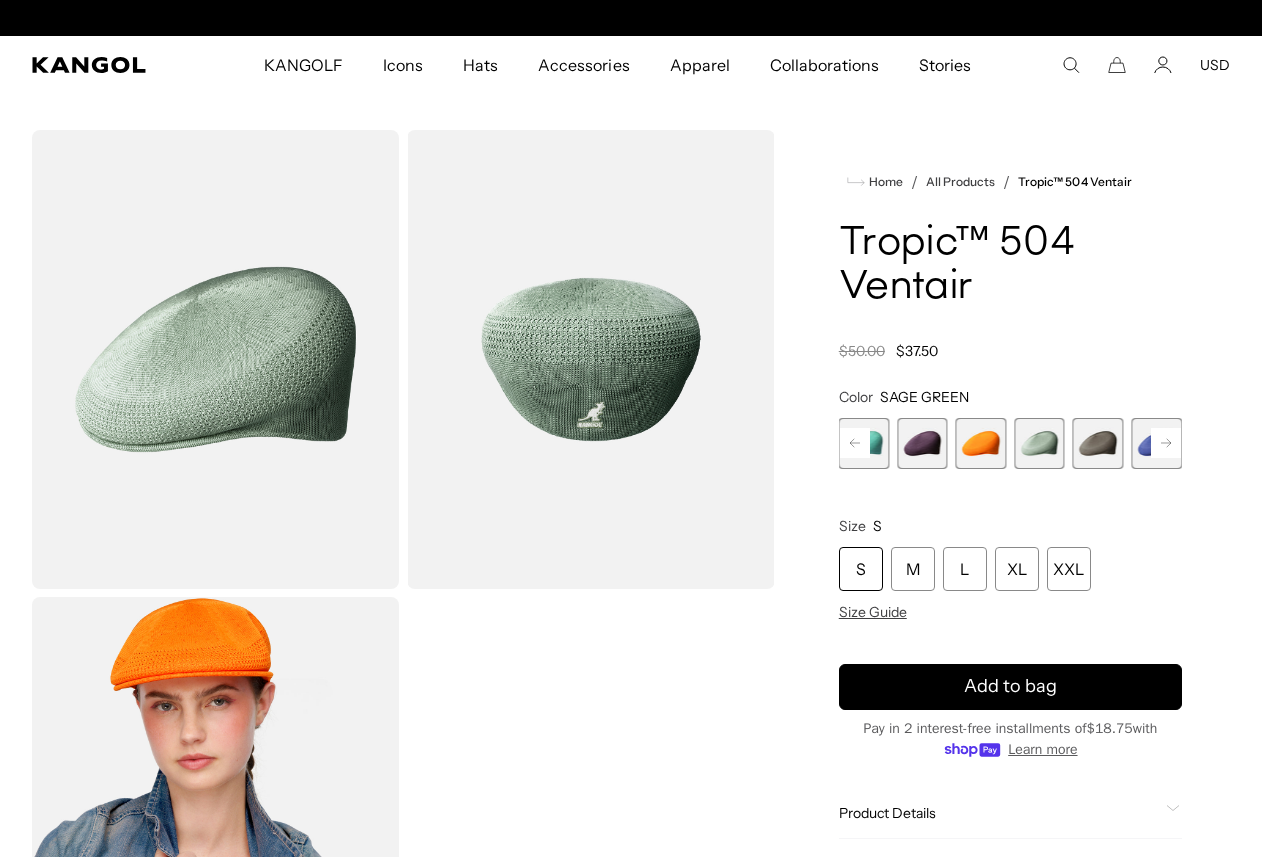 scroll, scrollTop: 0, scrollLeft: 0, axis: both 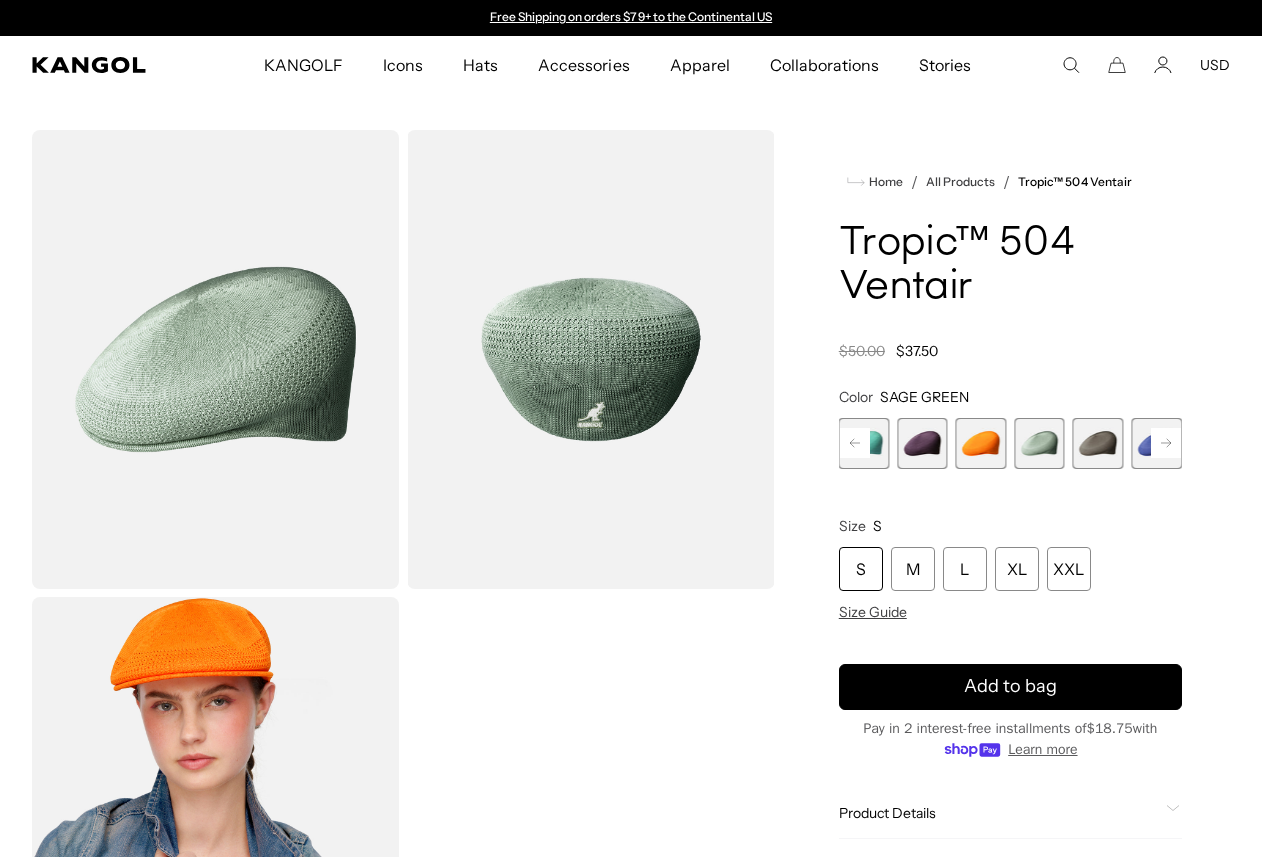 click at bounding box center [1156, 443] 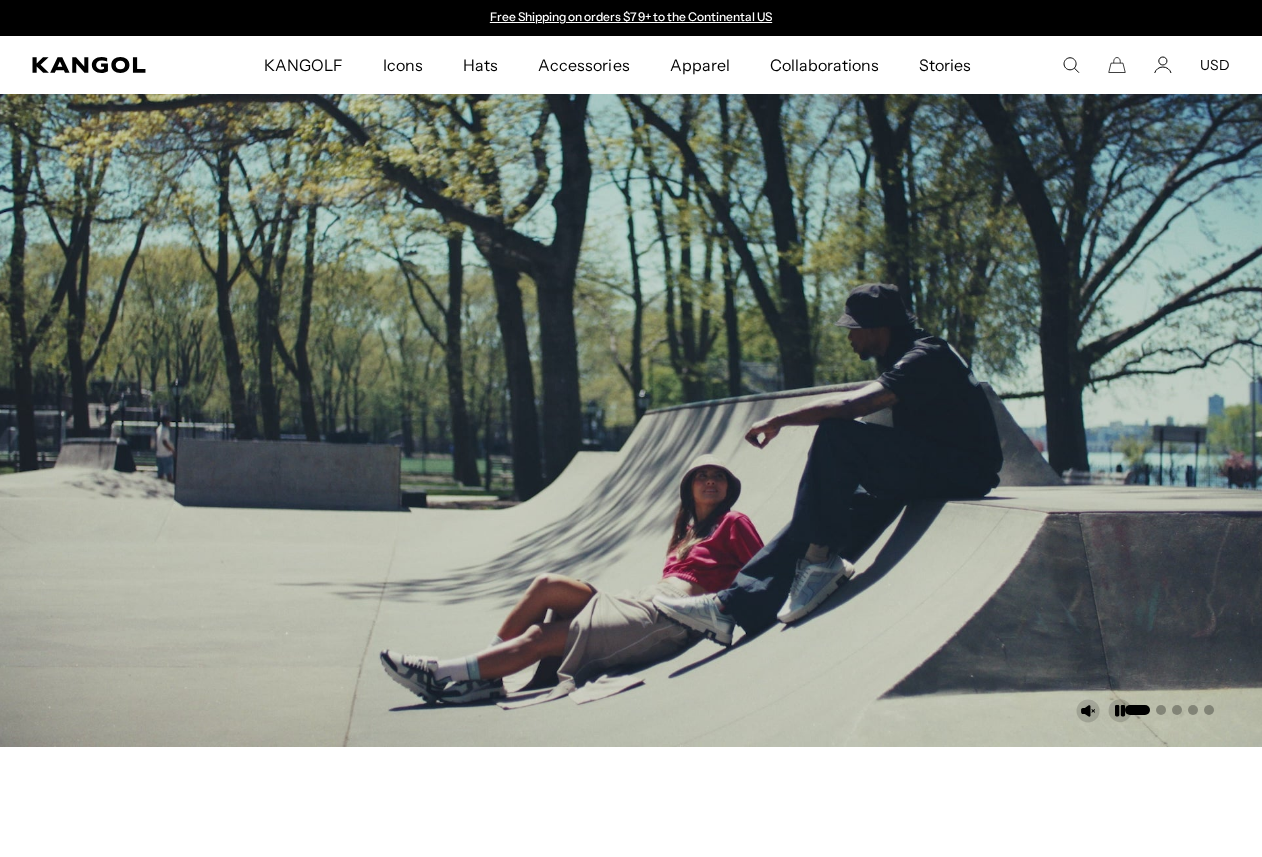 scroll, scrollTop: 899, scrollLeft: 0, axis: vertical 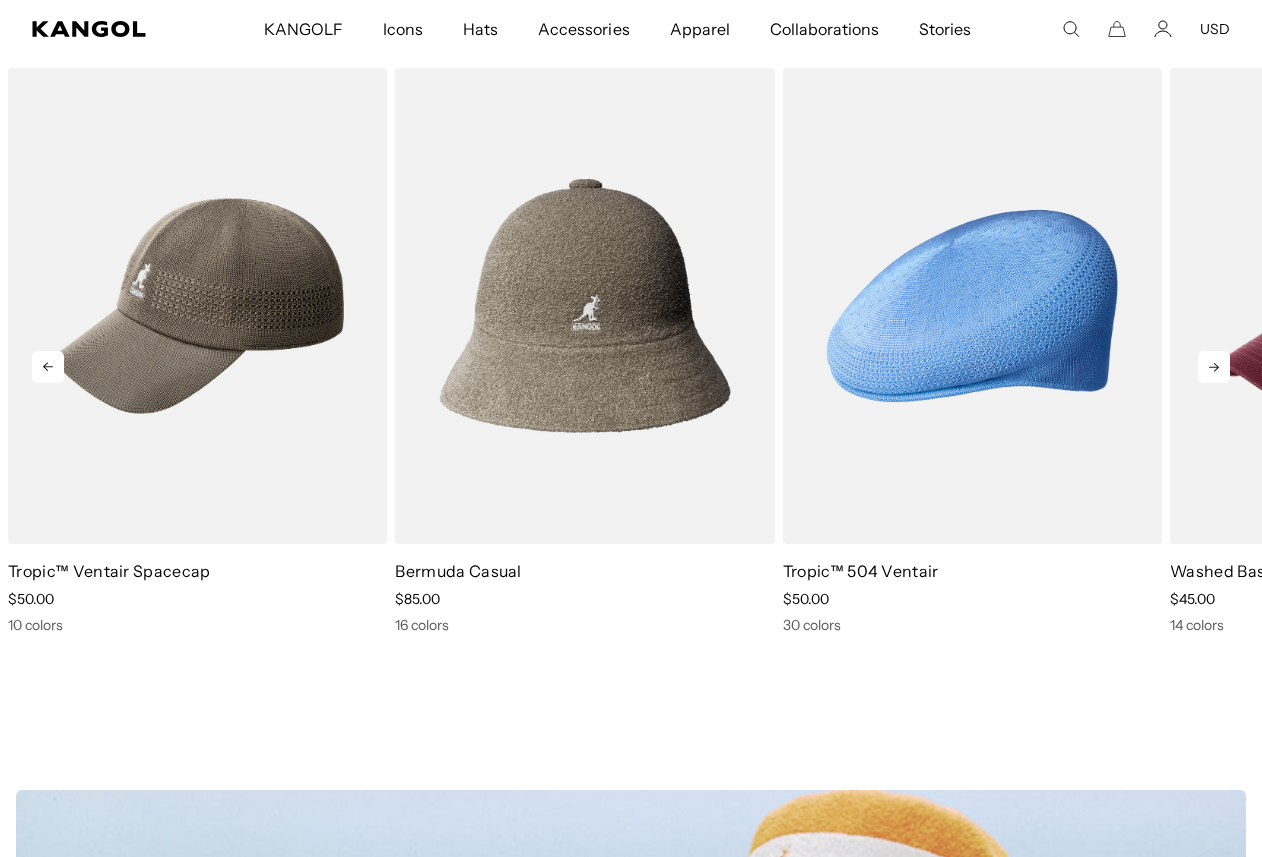 click 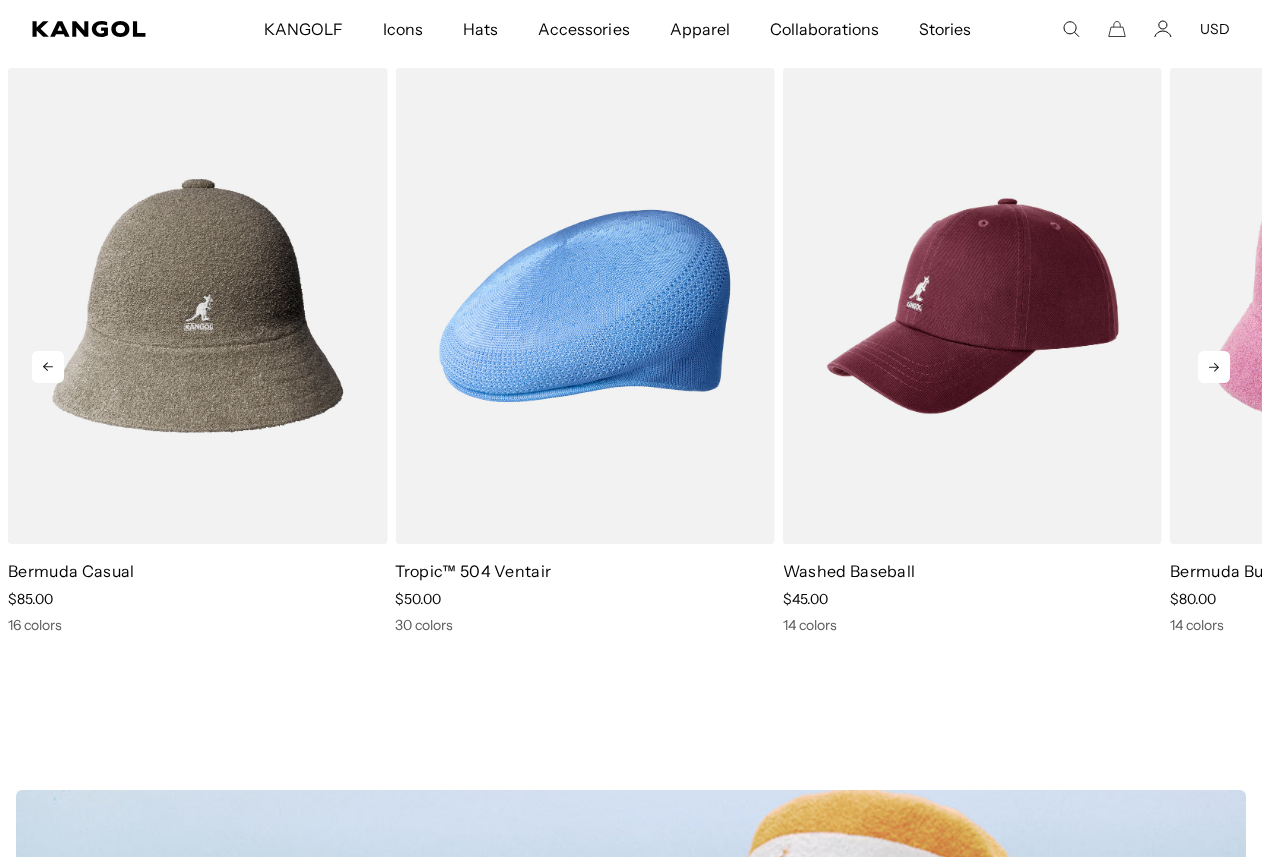 scroll, scrollTop: 0, scrollLeft: 0, axis: both 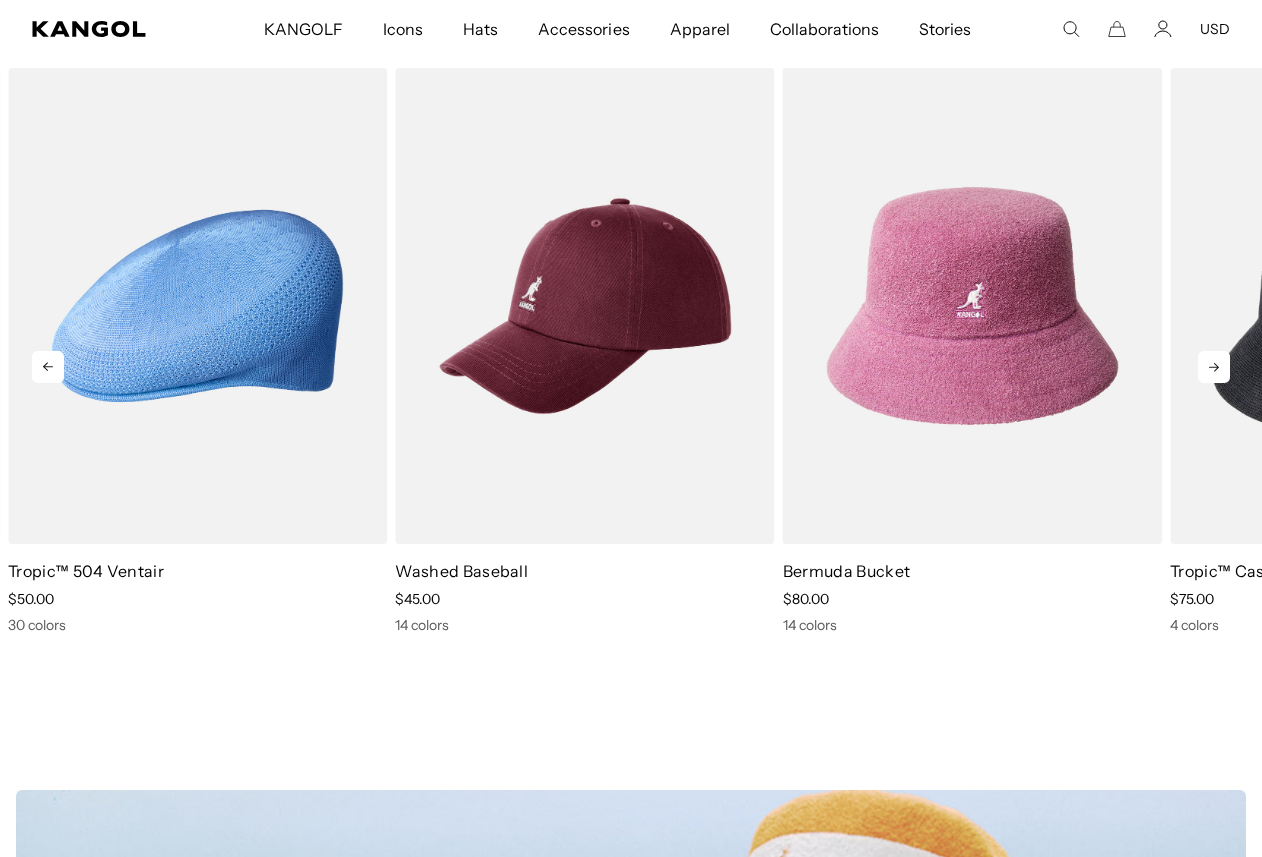 click 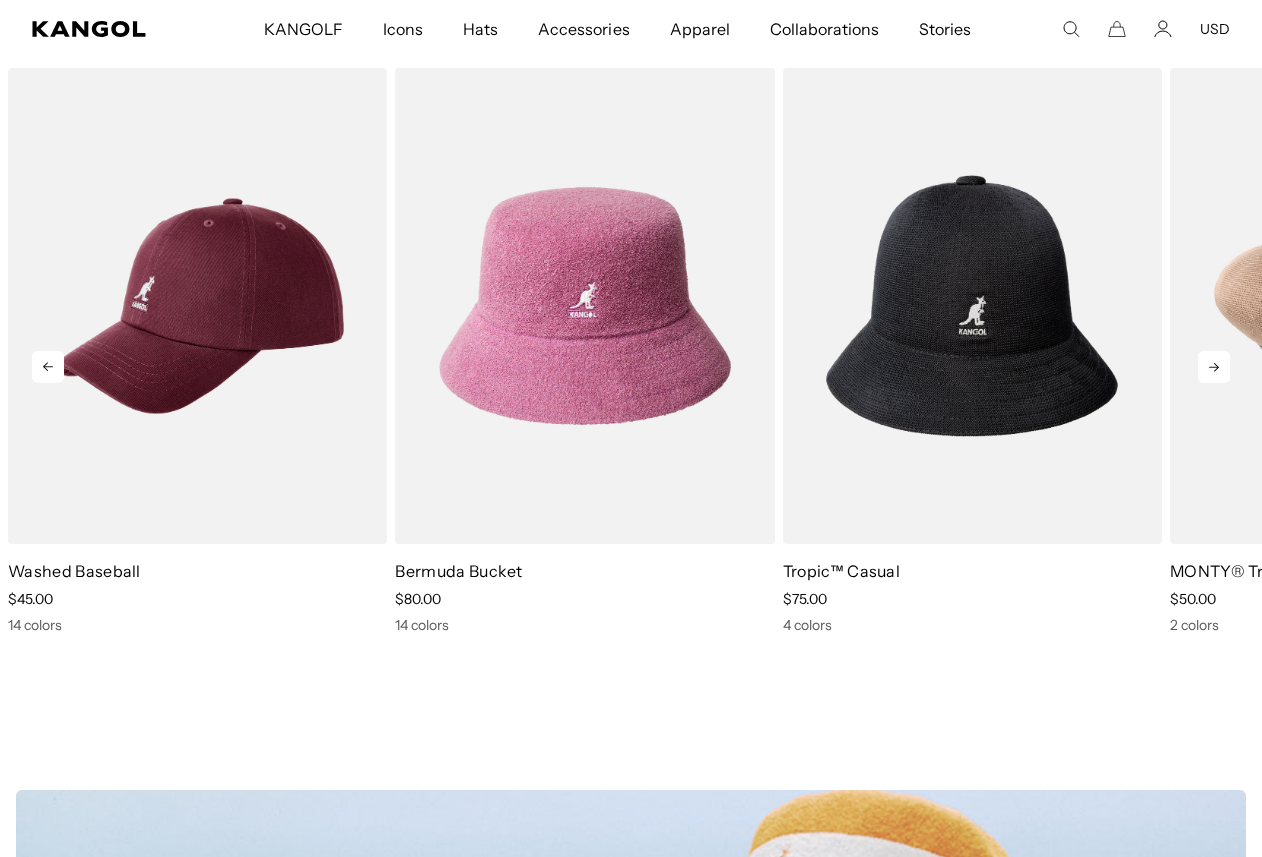 click 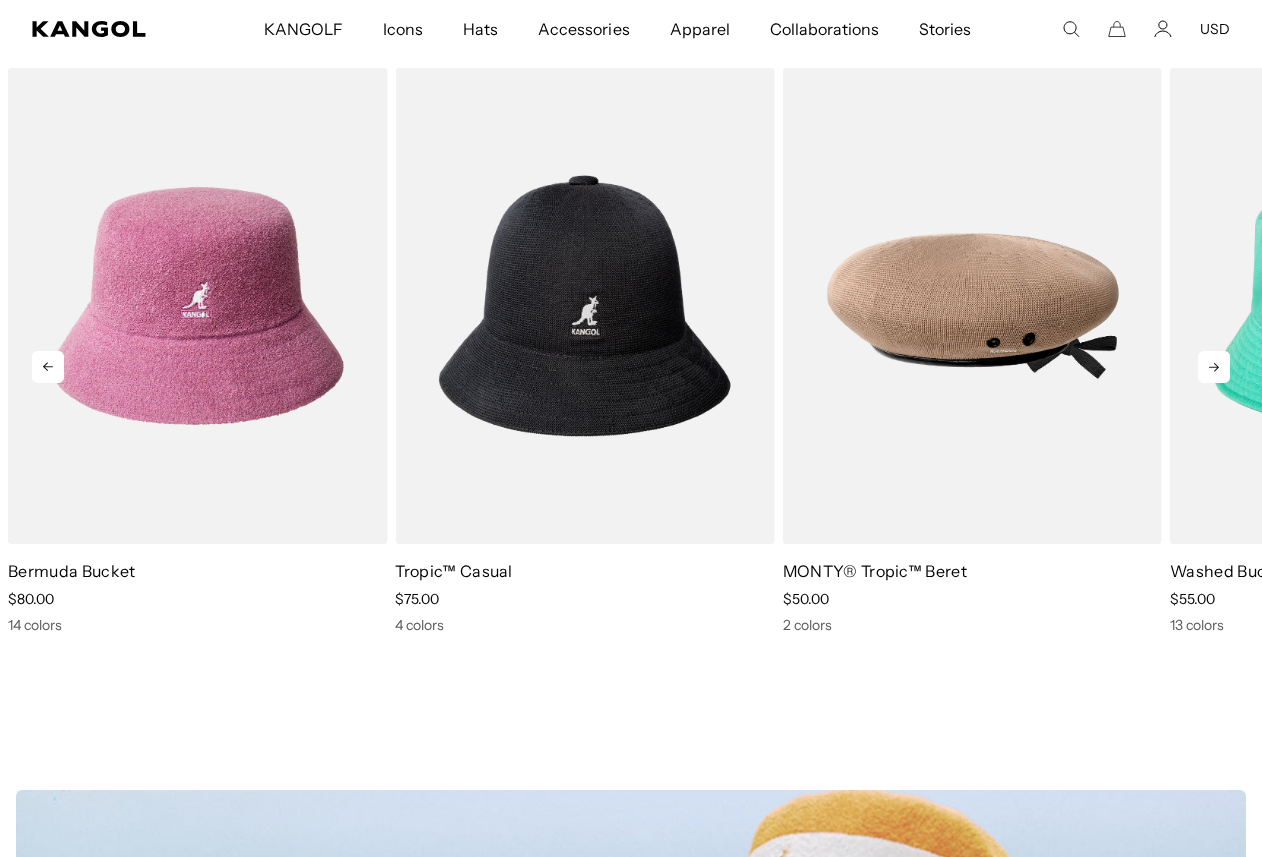 click 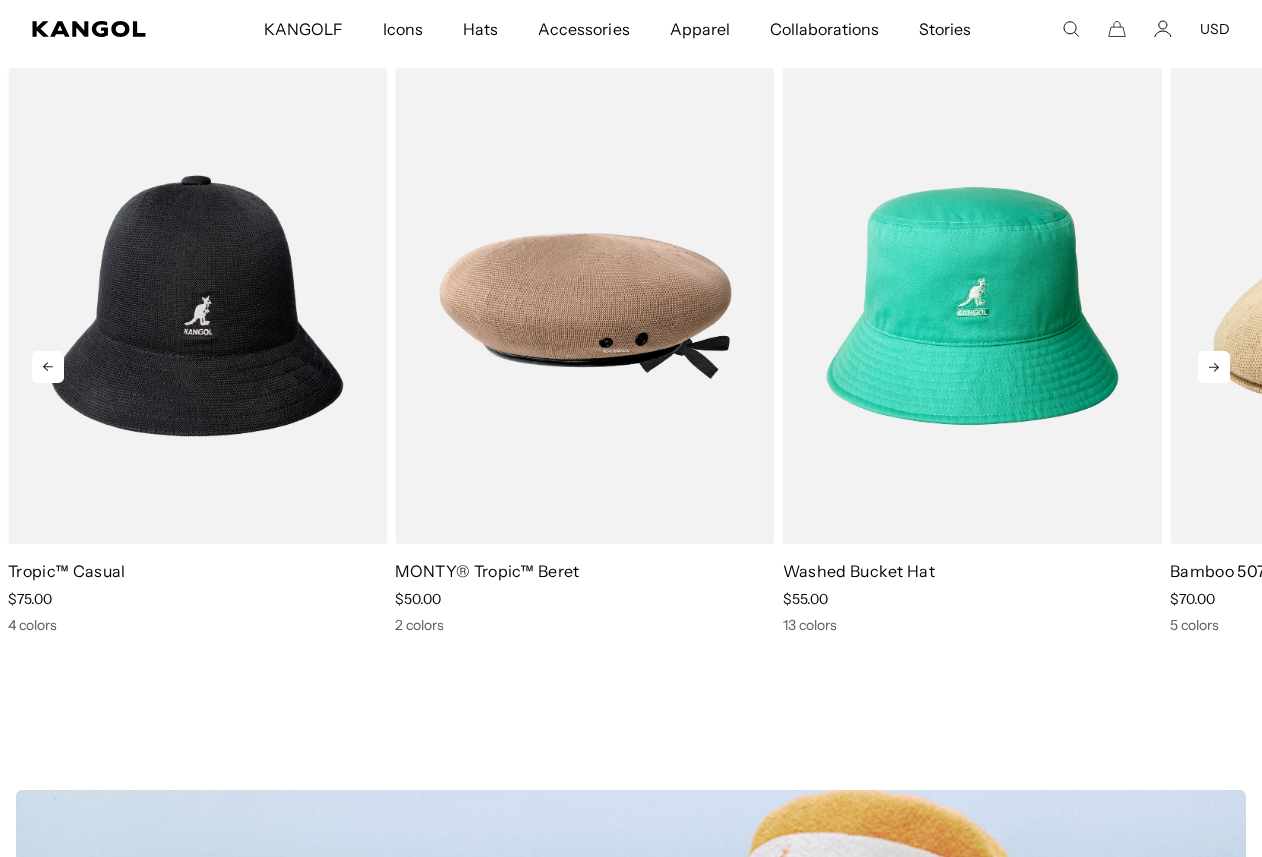 click 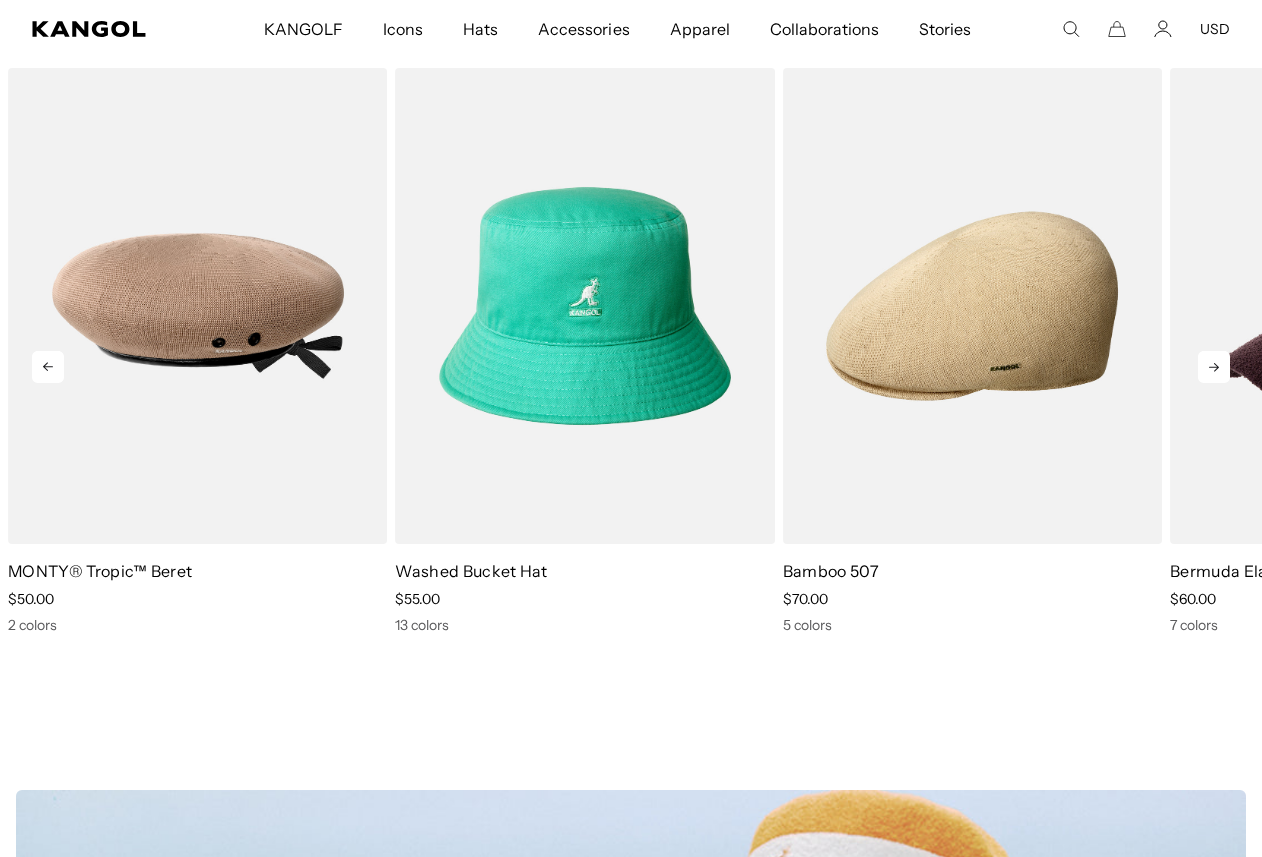 click 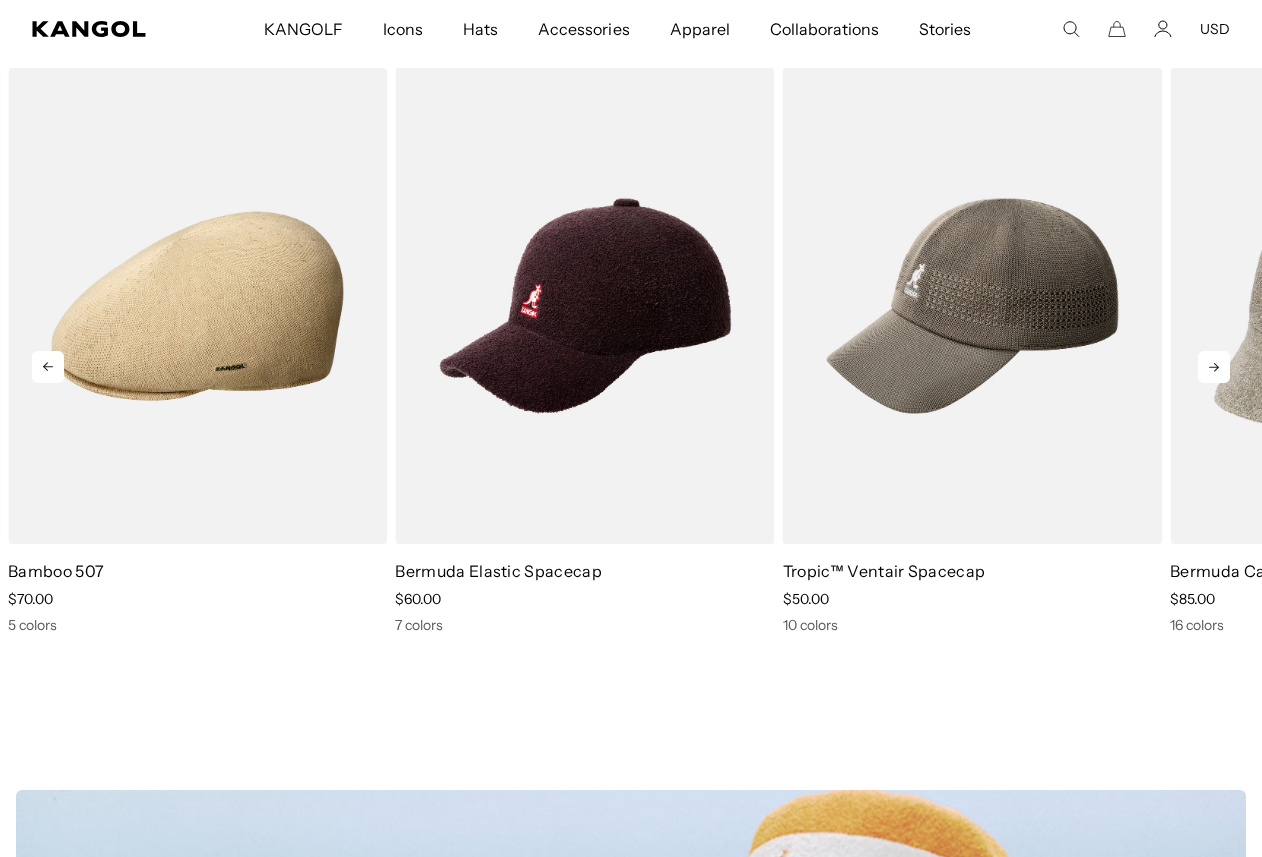 click 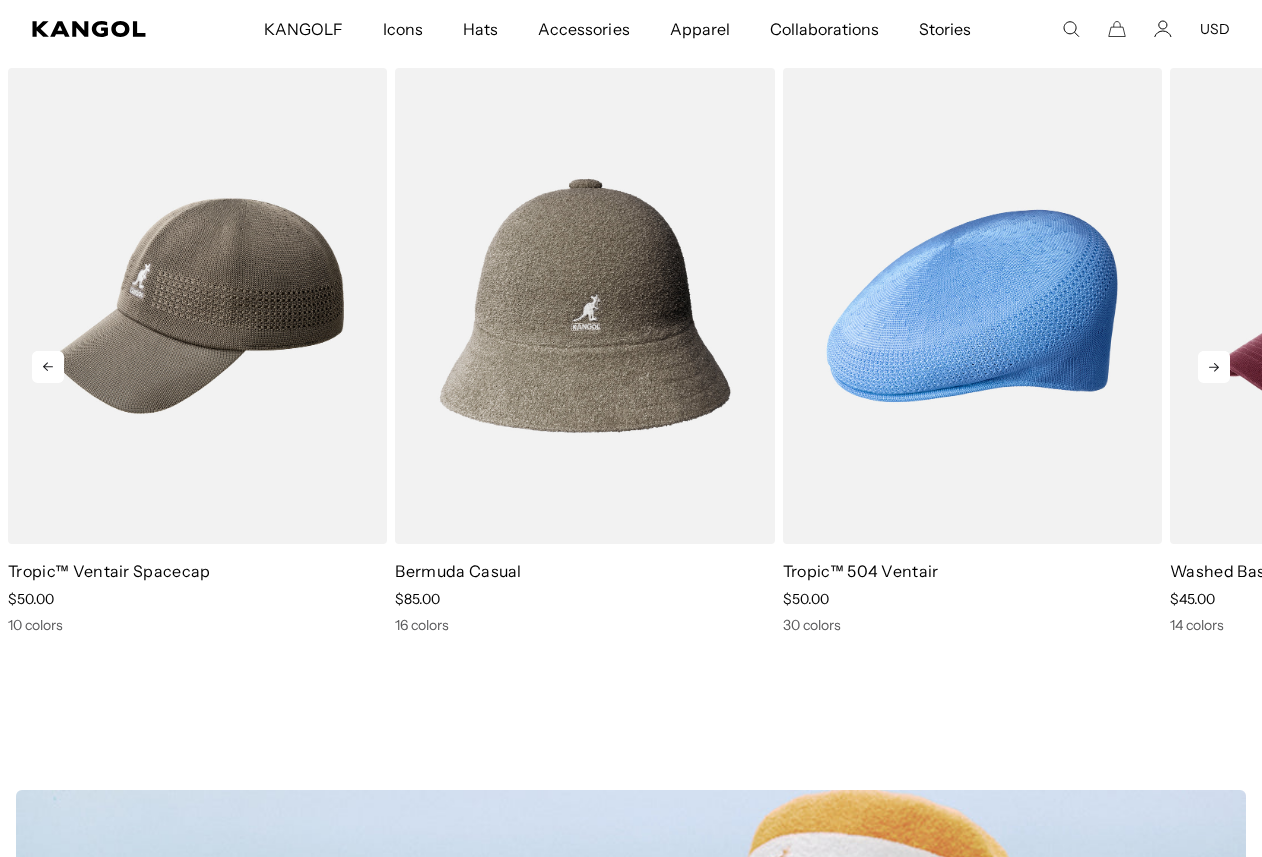 click 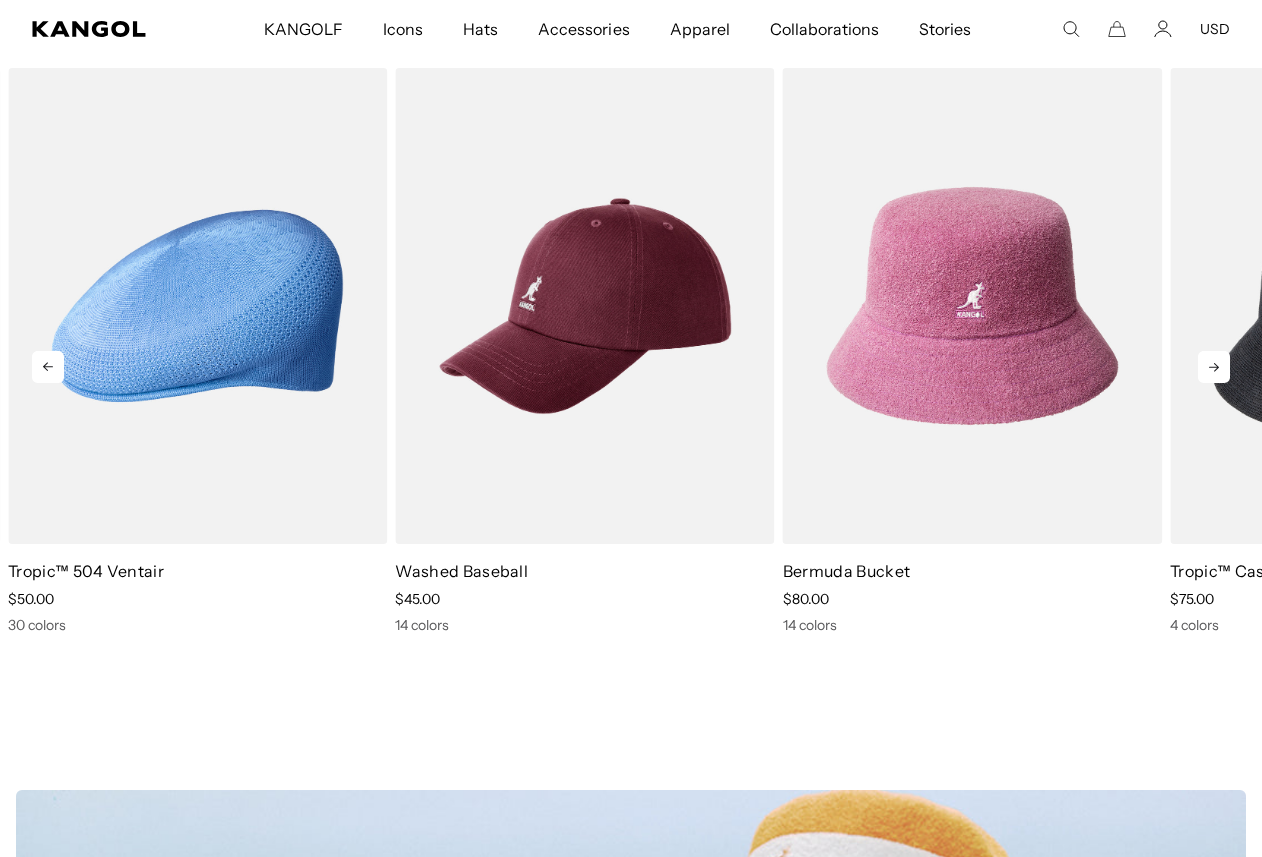 click 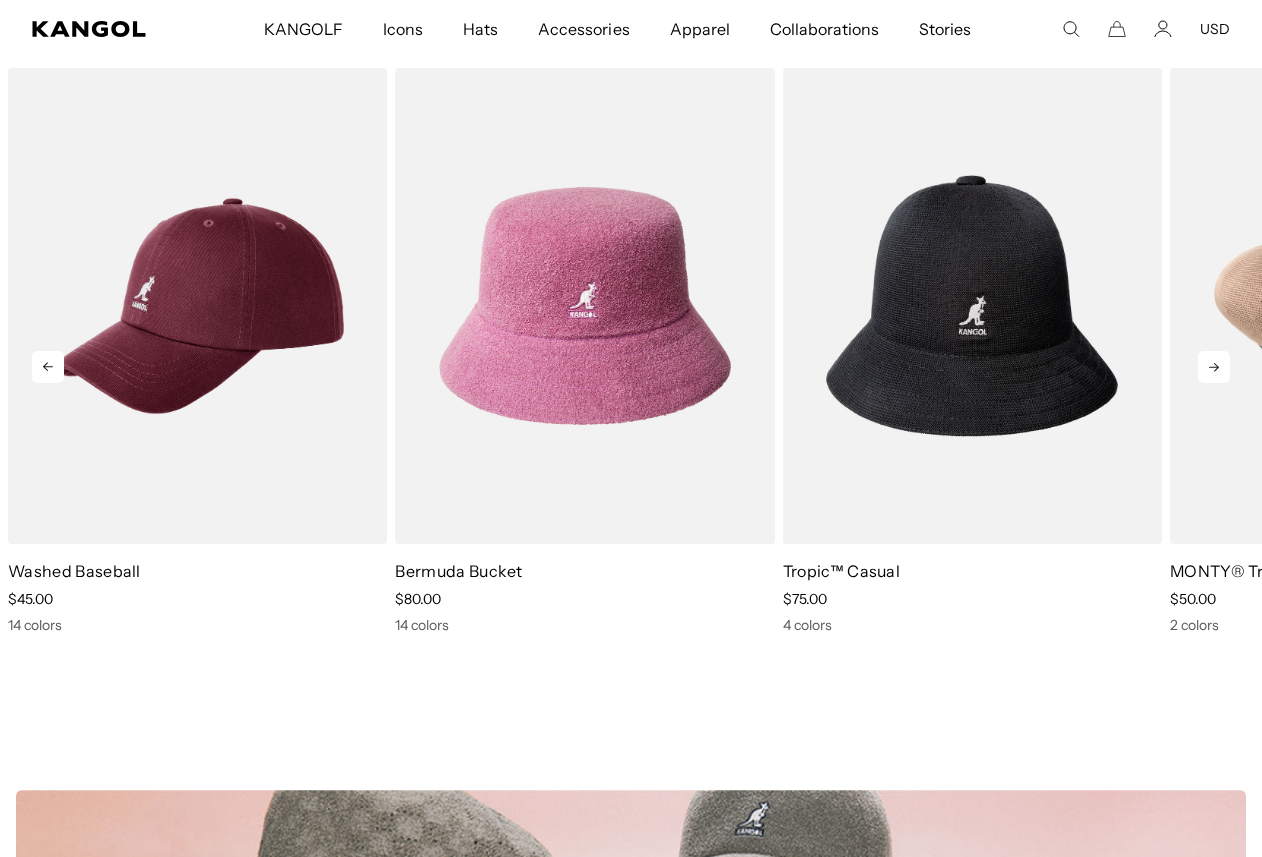 click 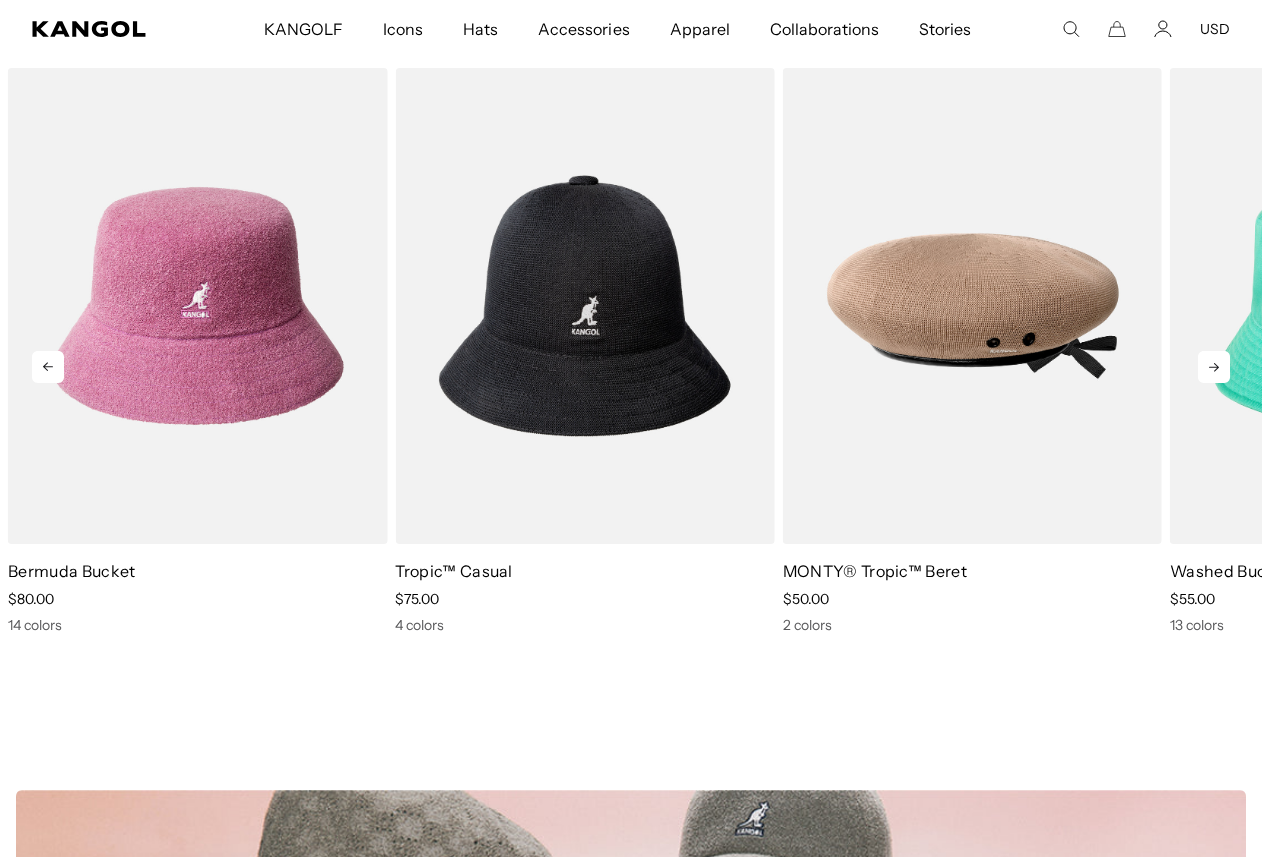 click 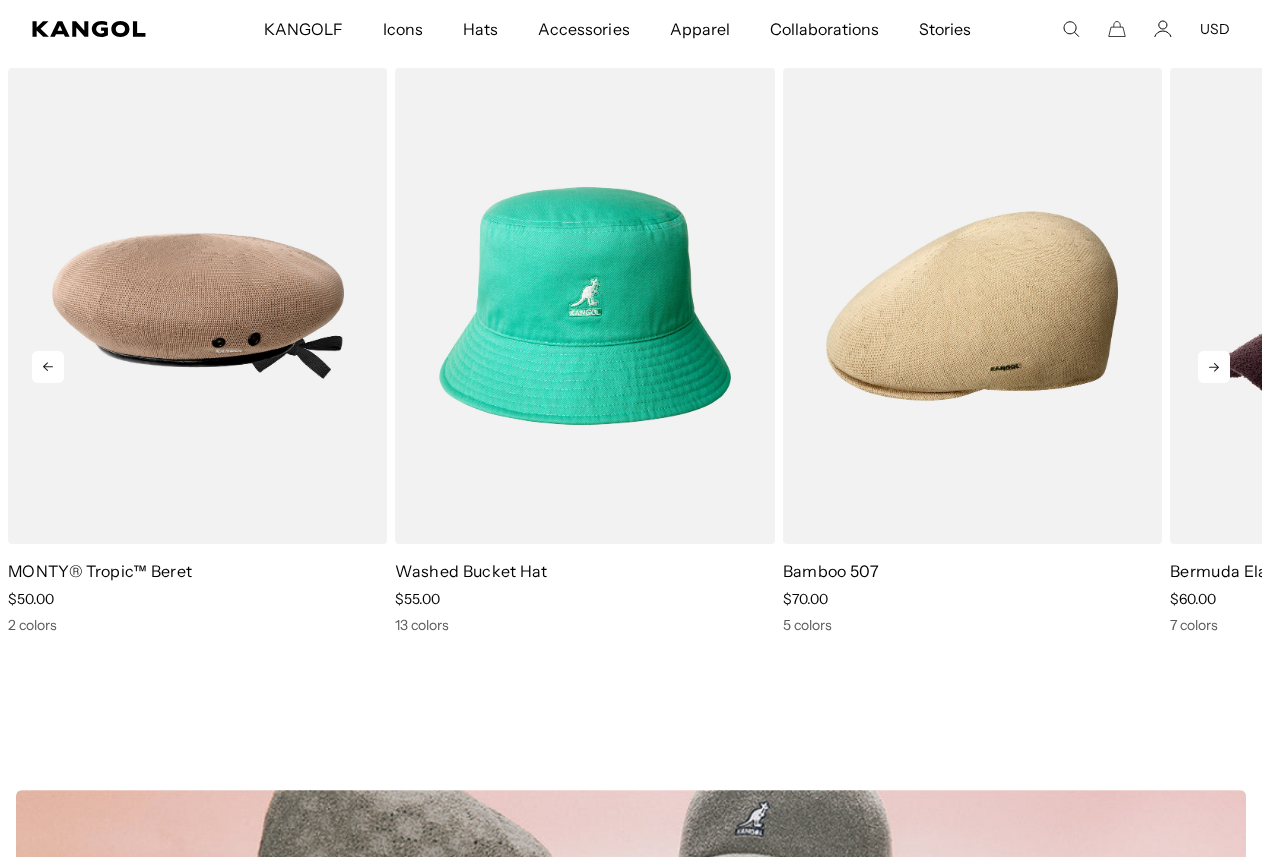 click 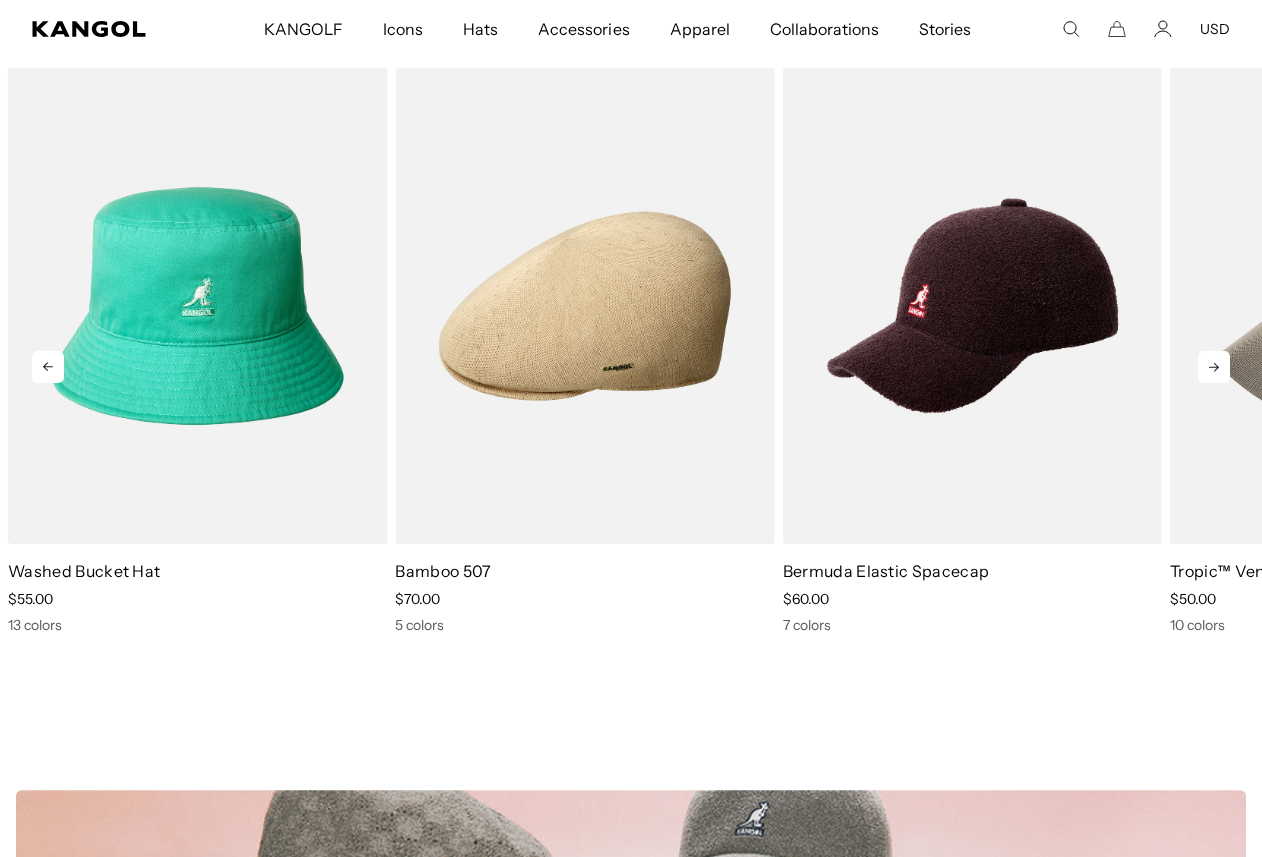 click 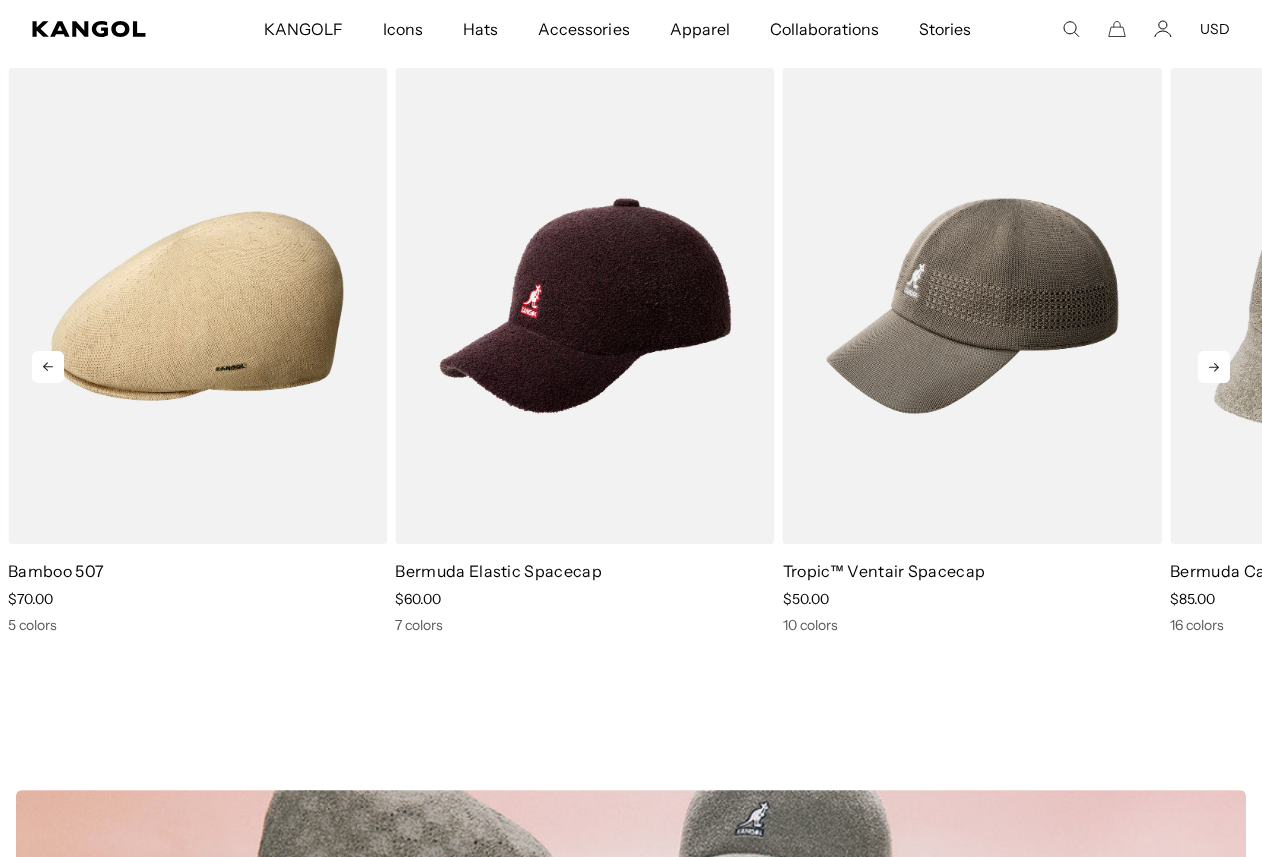 scroll, scrollTop: 0, scrollLeft: 0, axis: both 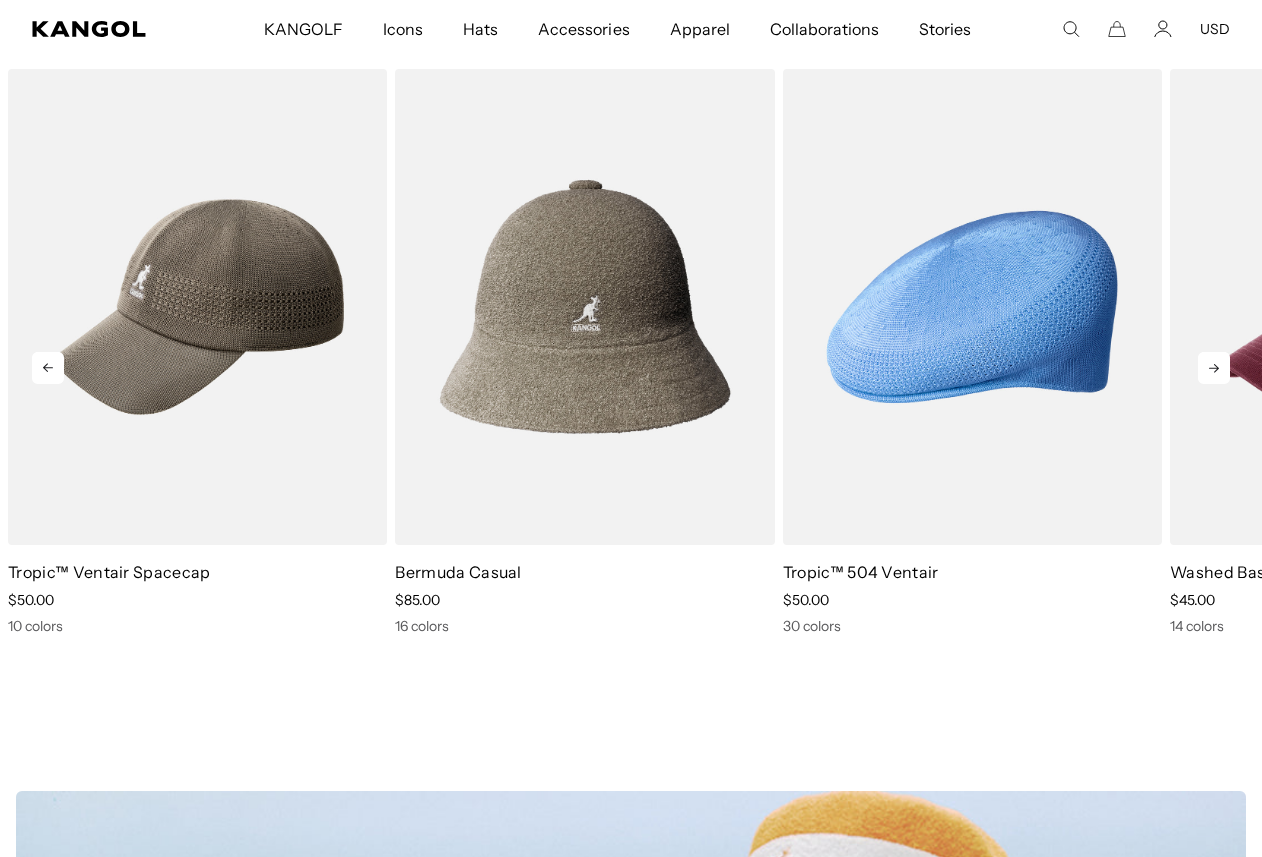 click 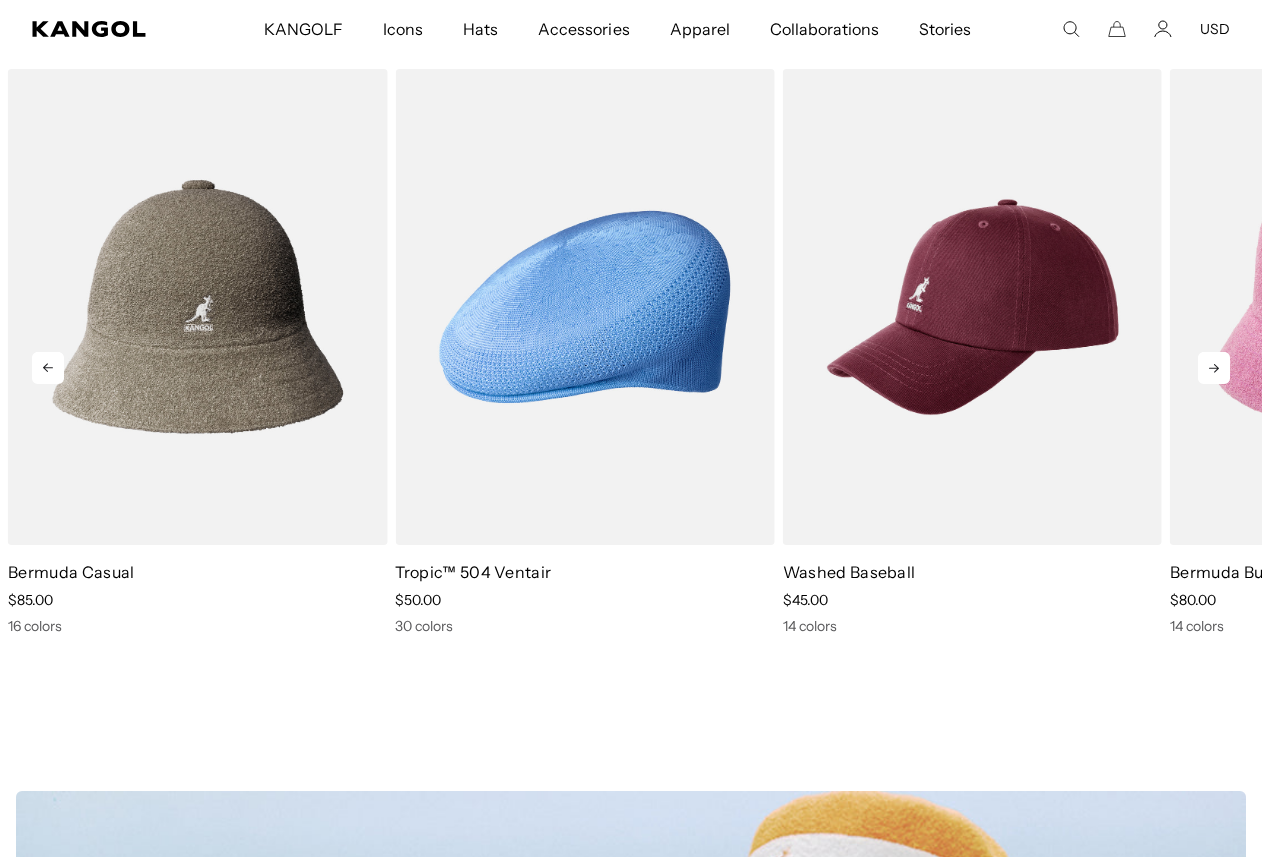 click 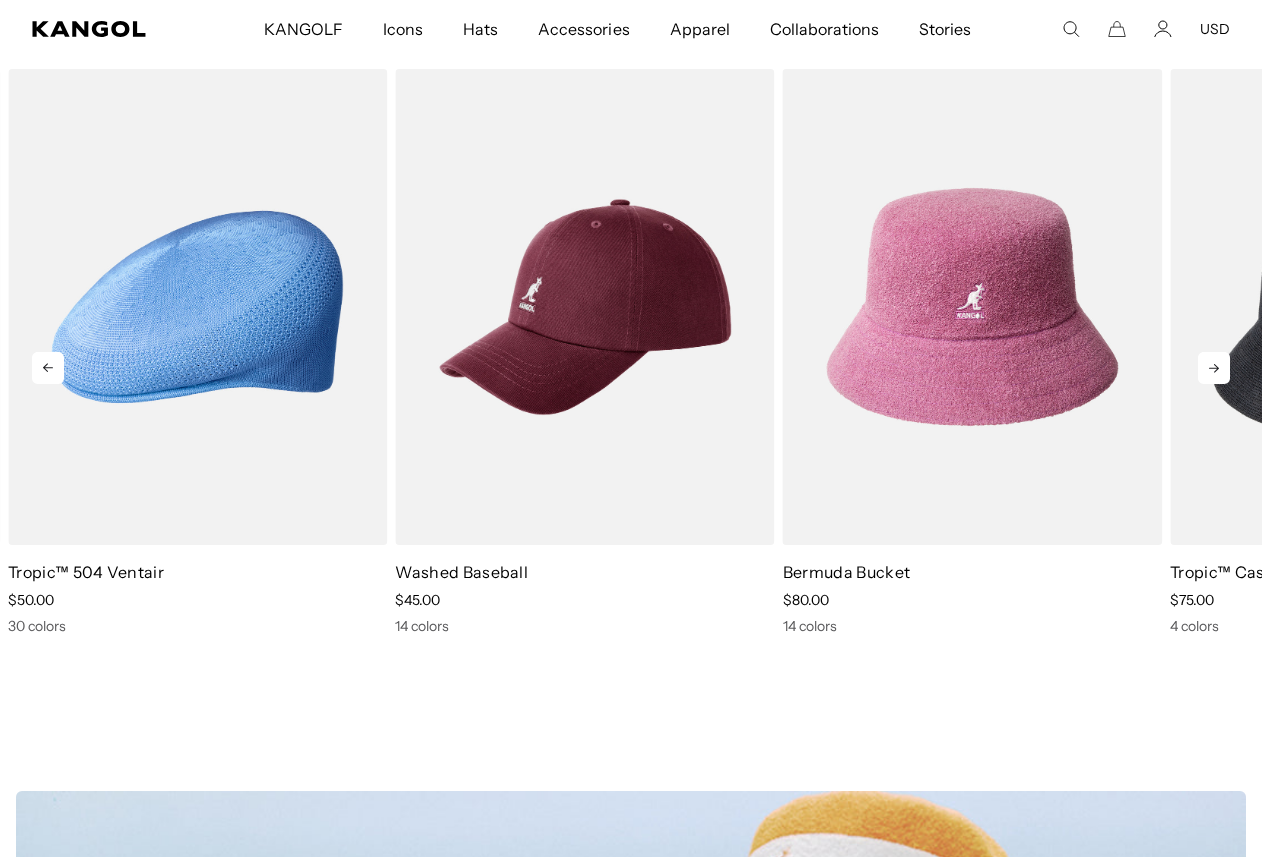 scroll, scrollTop: 0, scrollLeft: 412, axis: horizontal 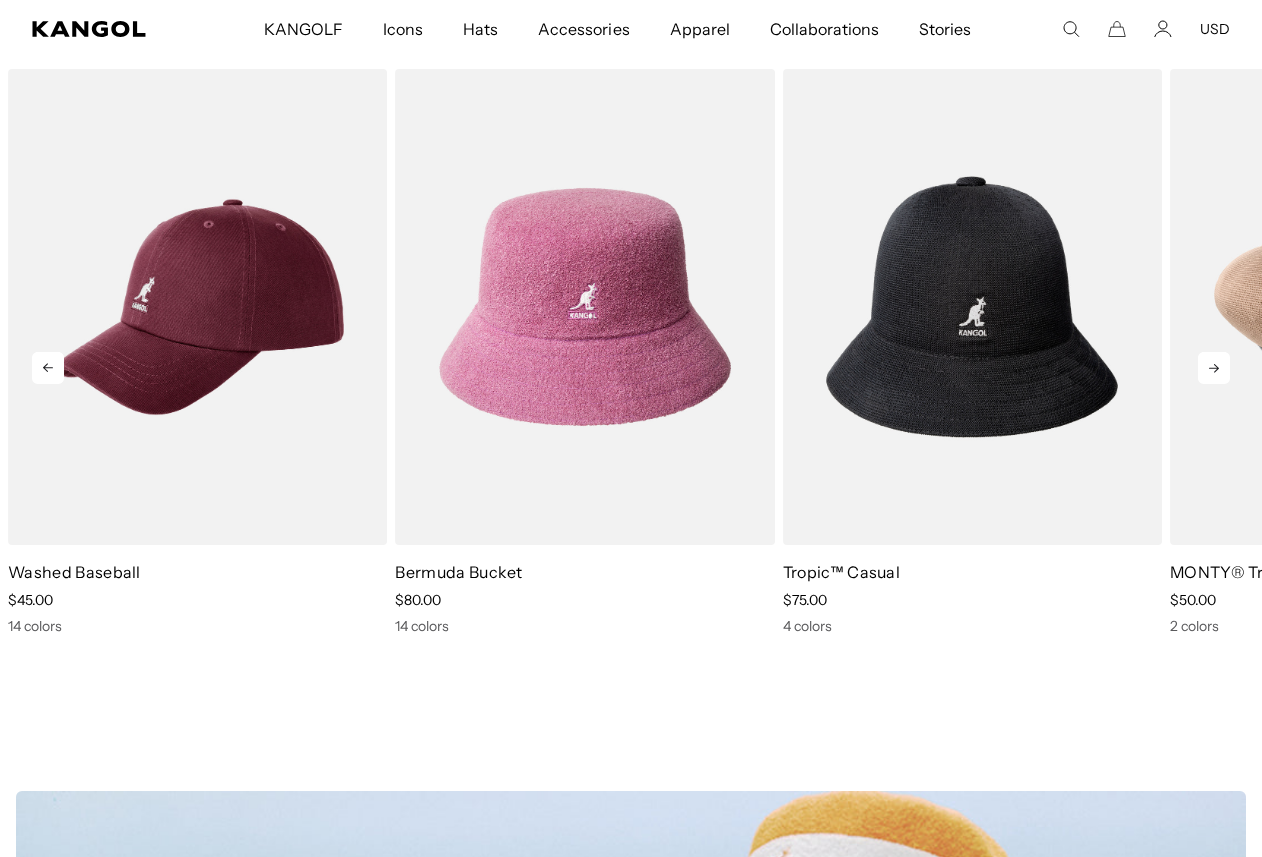 click 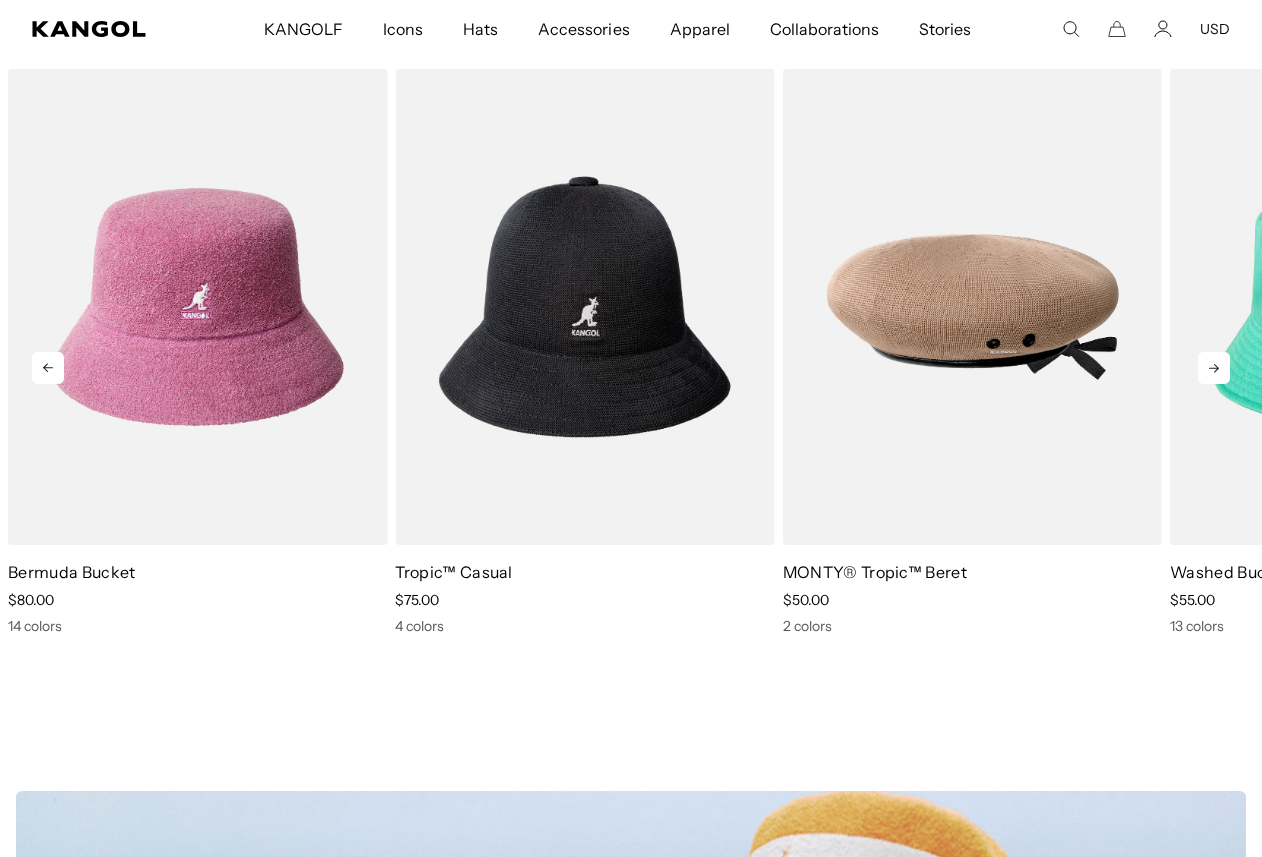 click 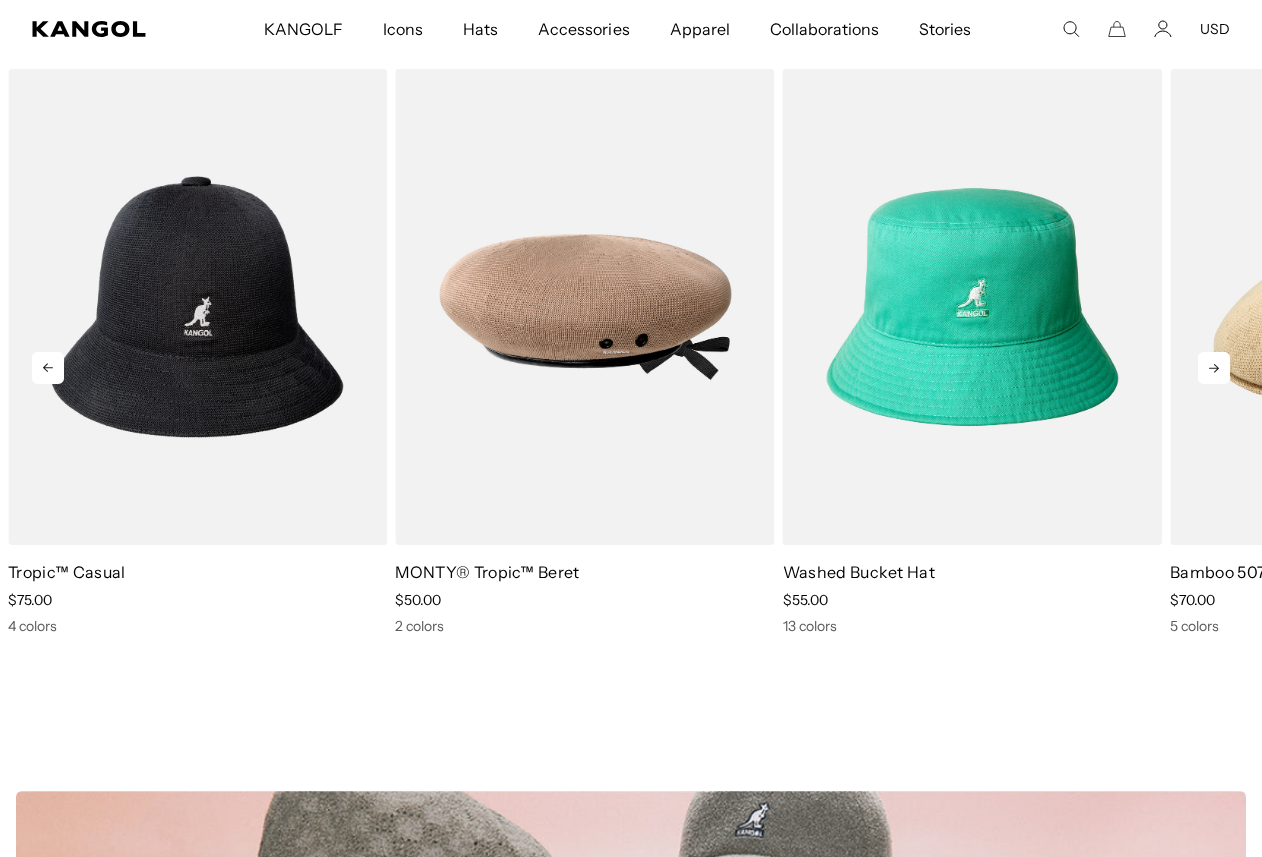 click 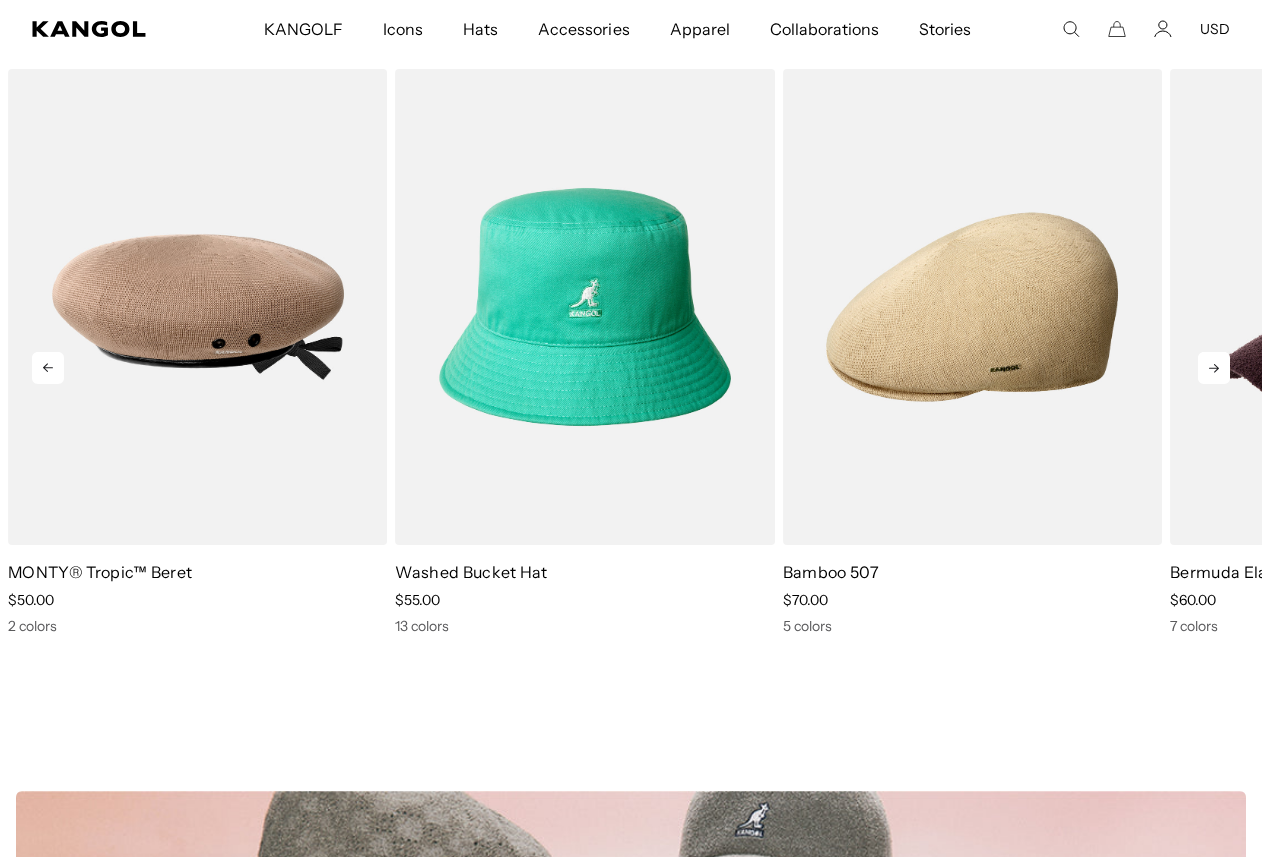 click 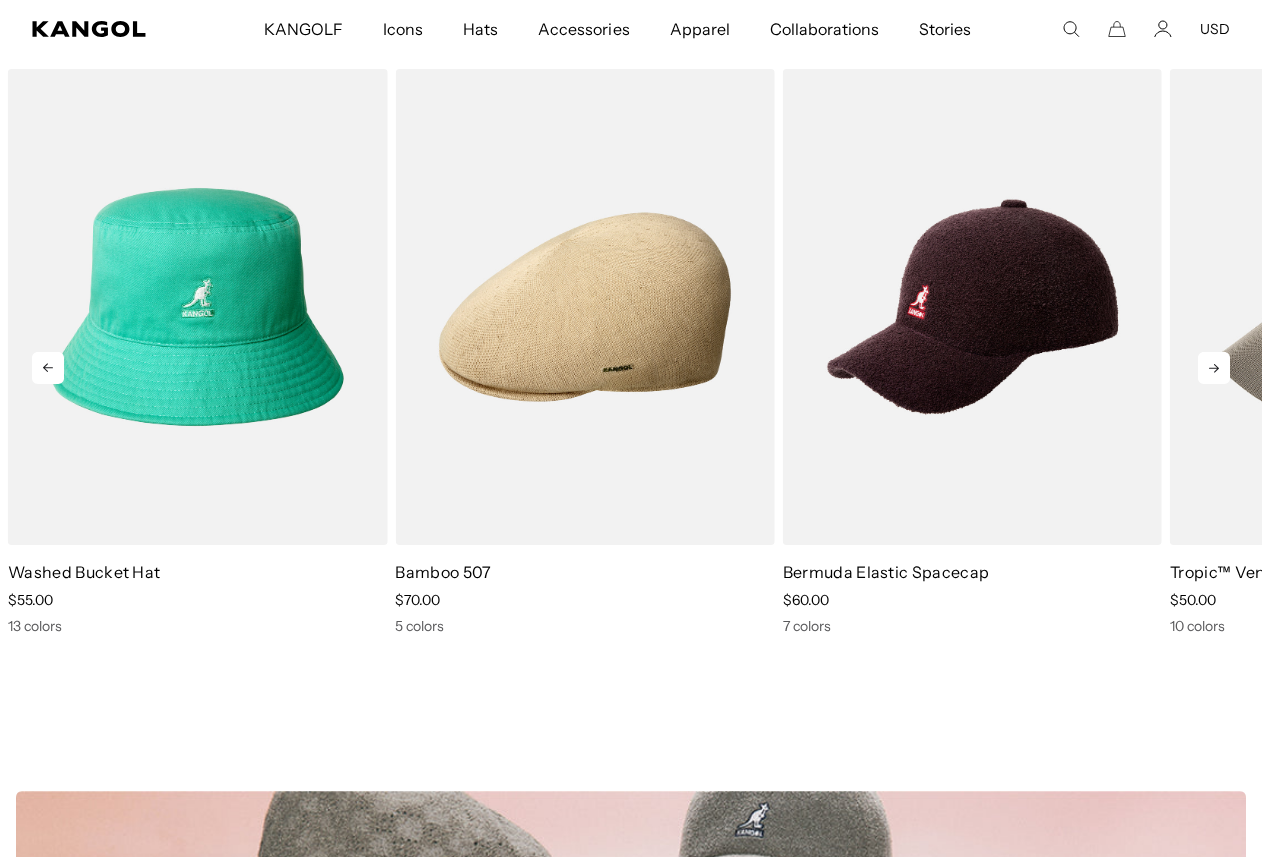 scroll, scrollTop: 0, scrollLeft: 0, axis: both 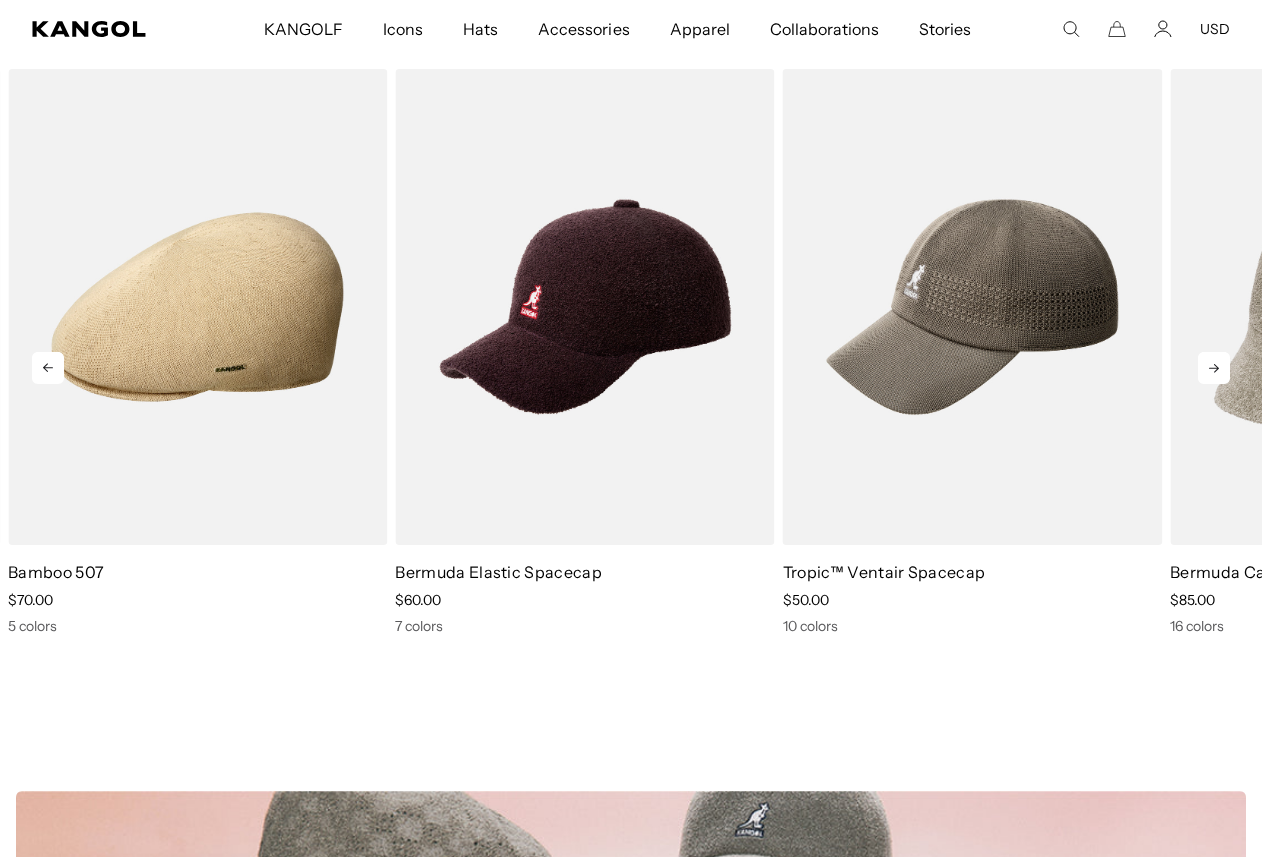 click 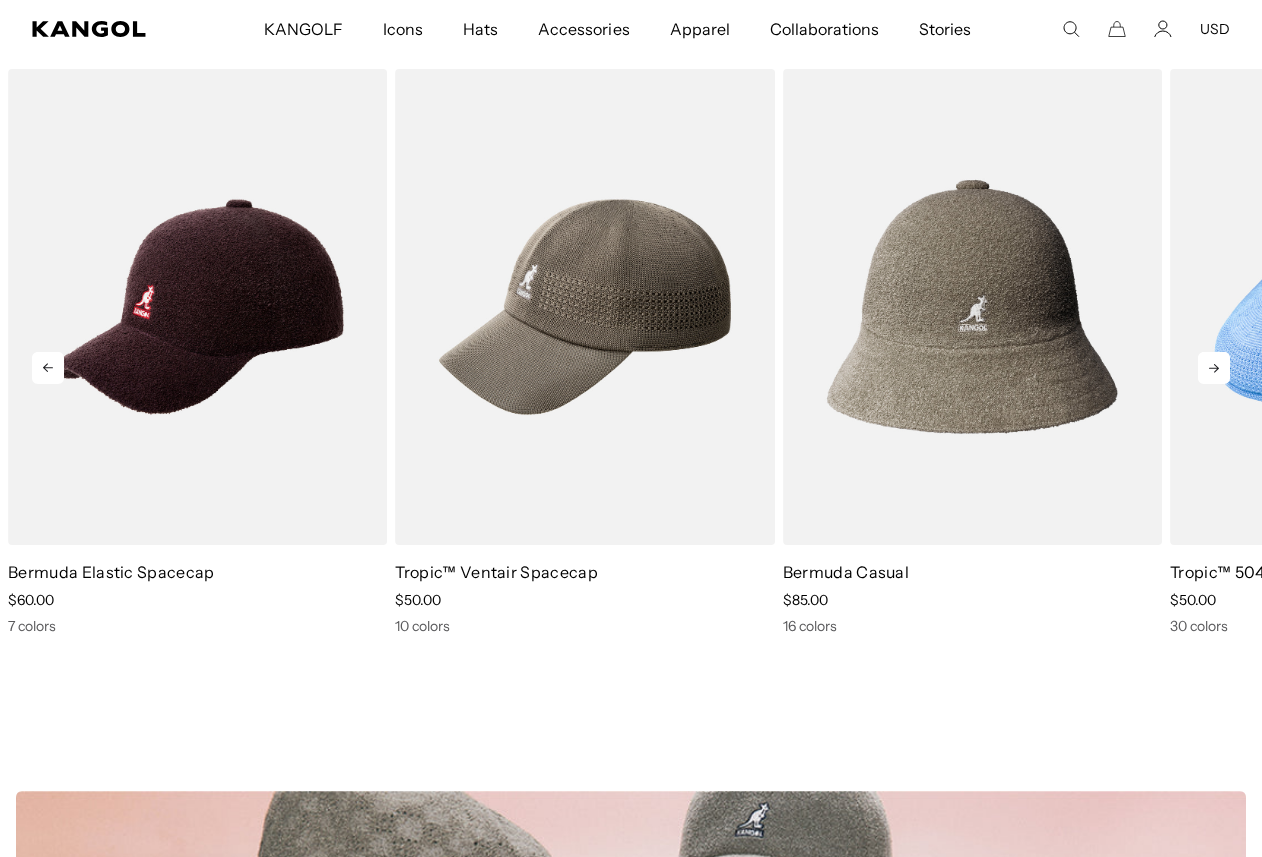 click 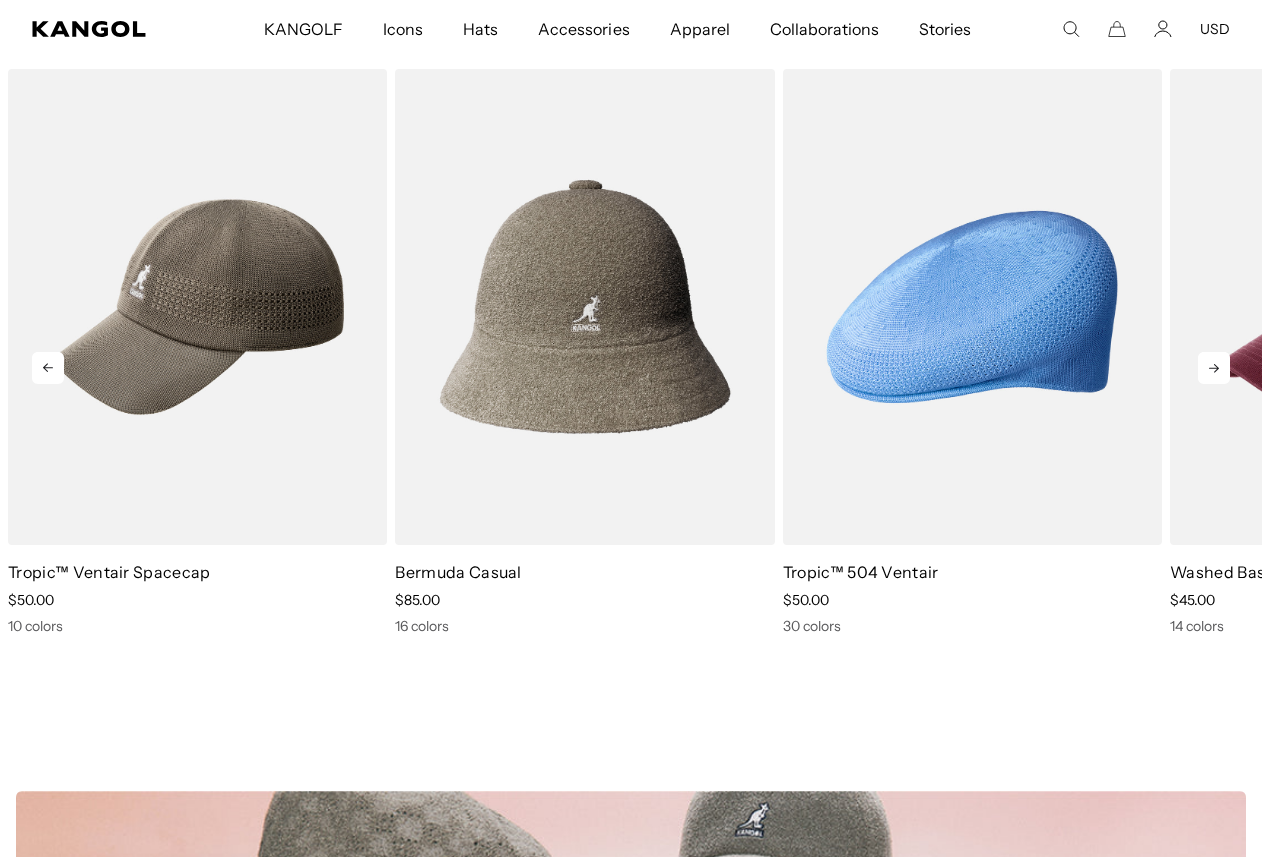 click 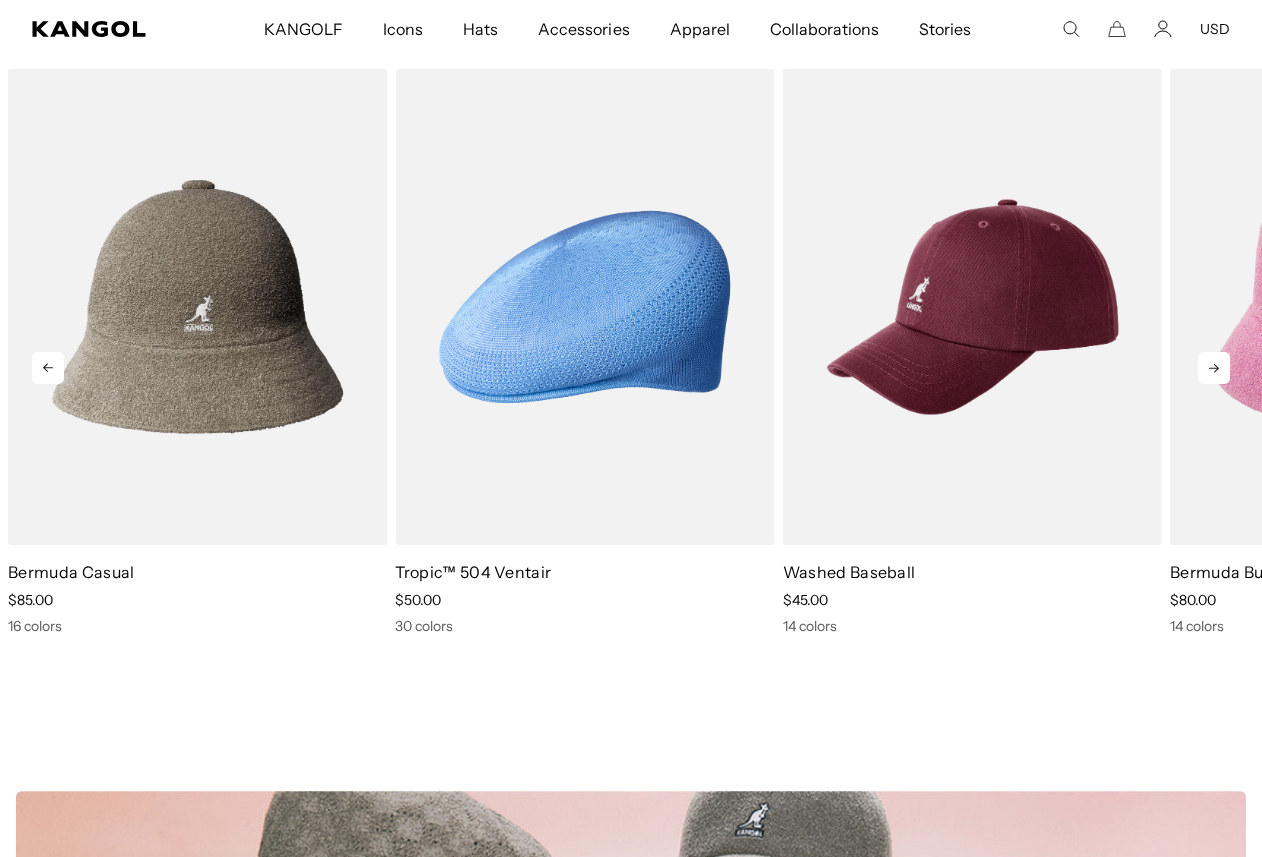 click 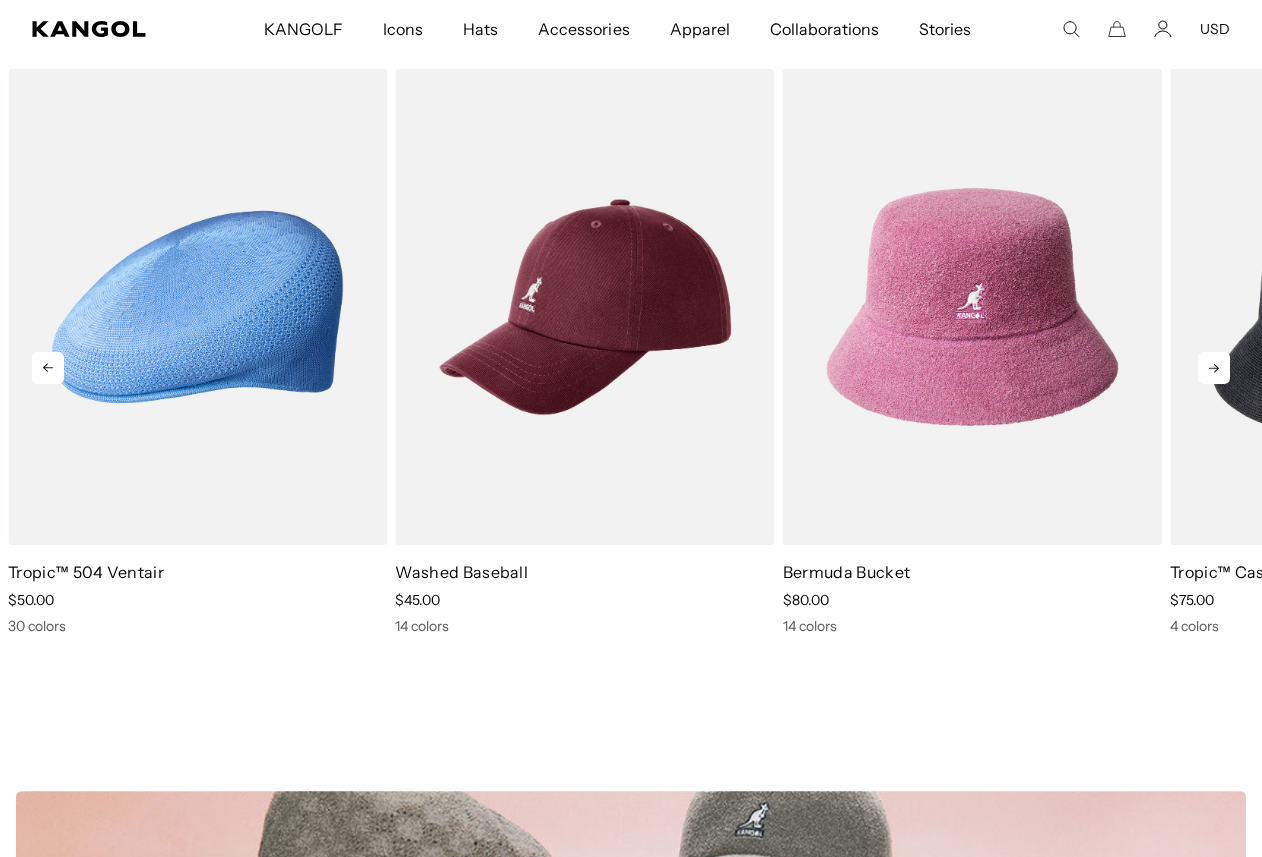 scroll, scrollTop: 0, scrollLeft: 412, axis: horizontal 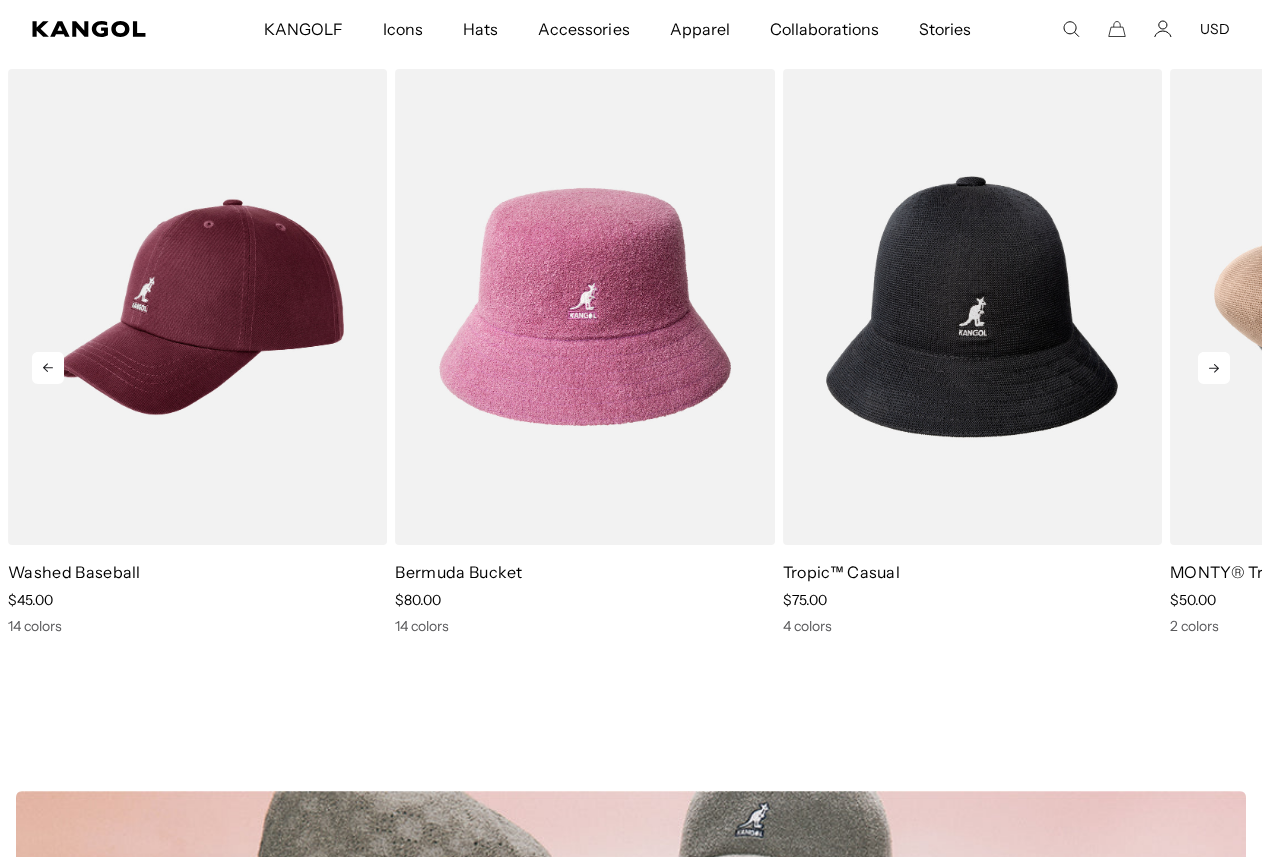 click 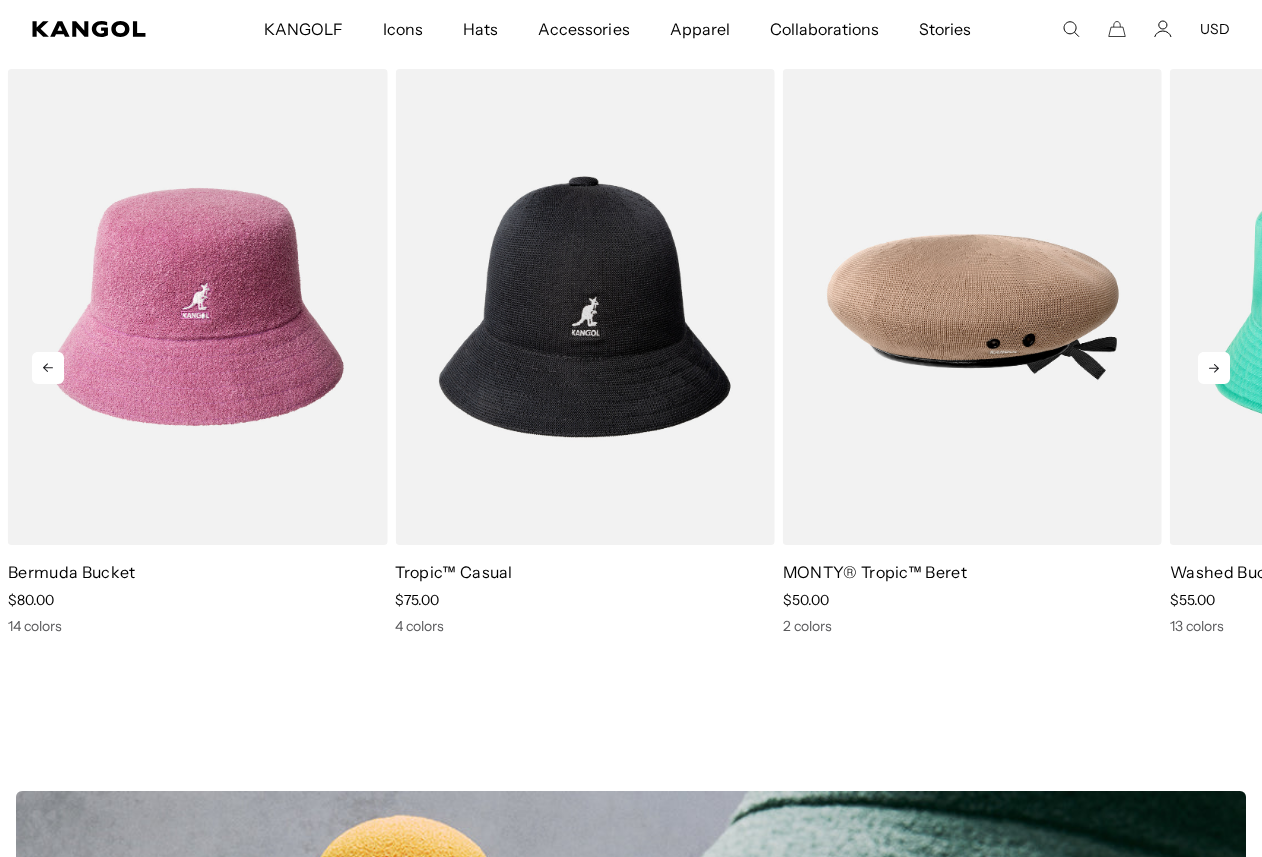click 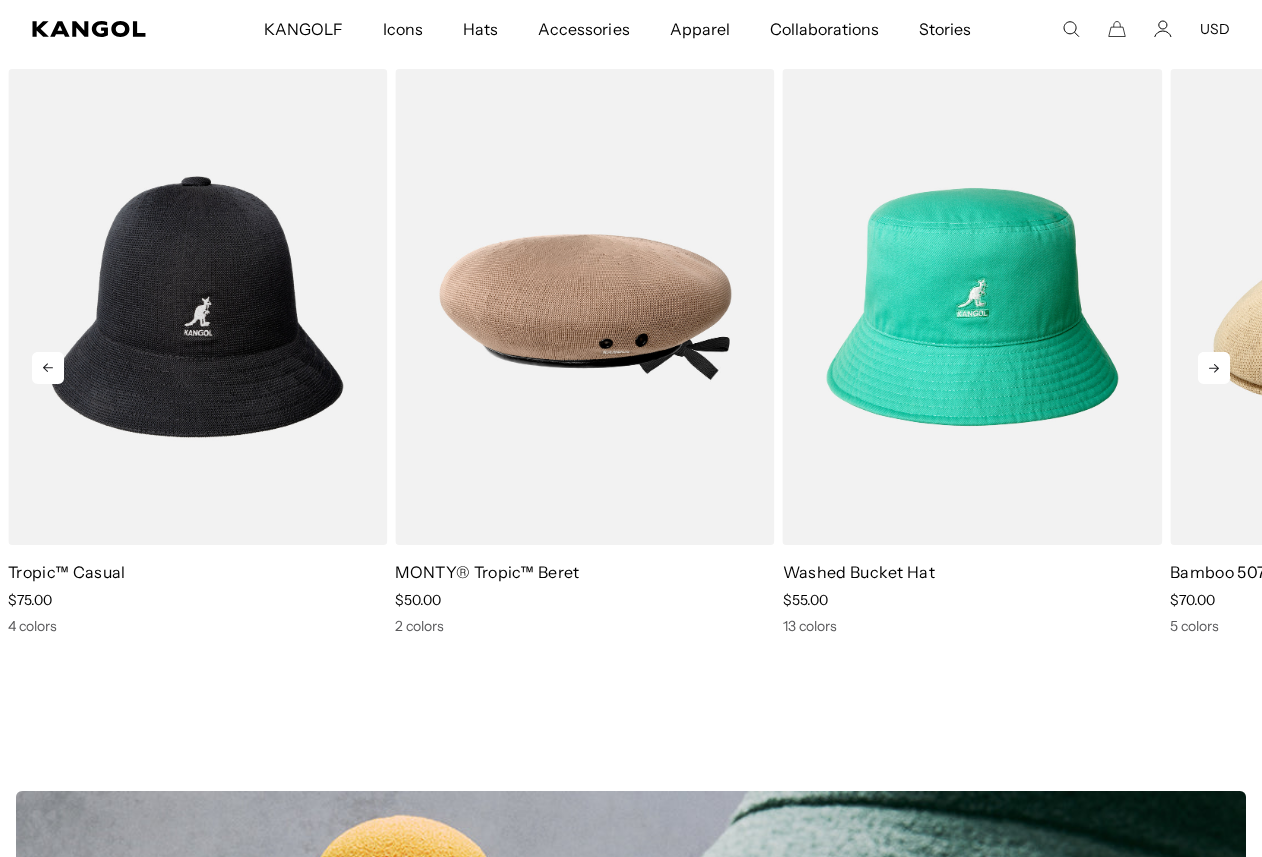 click 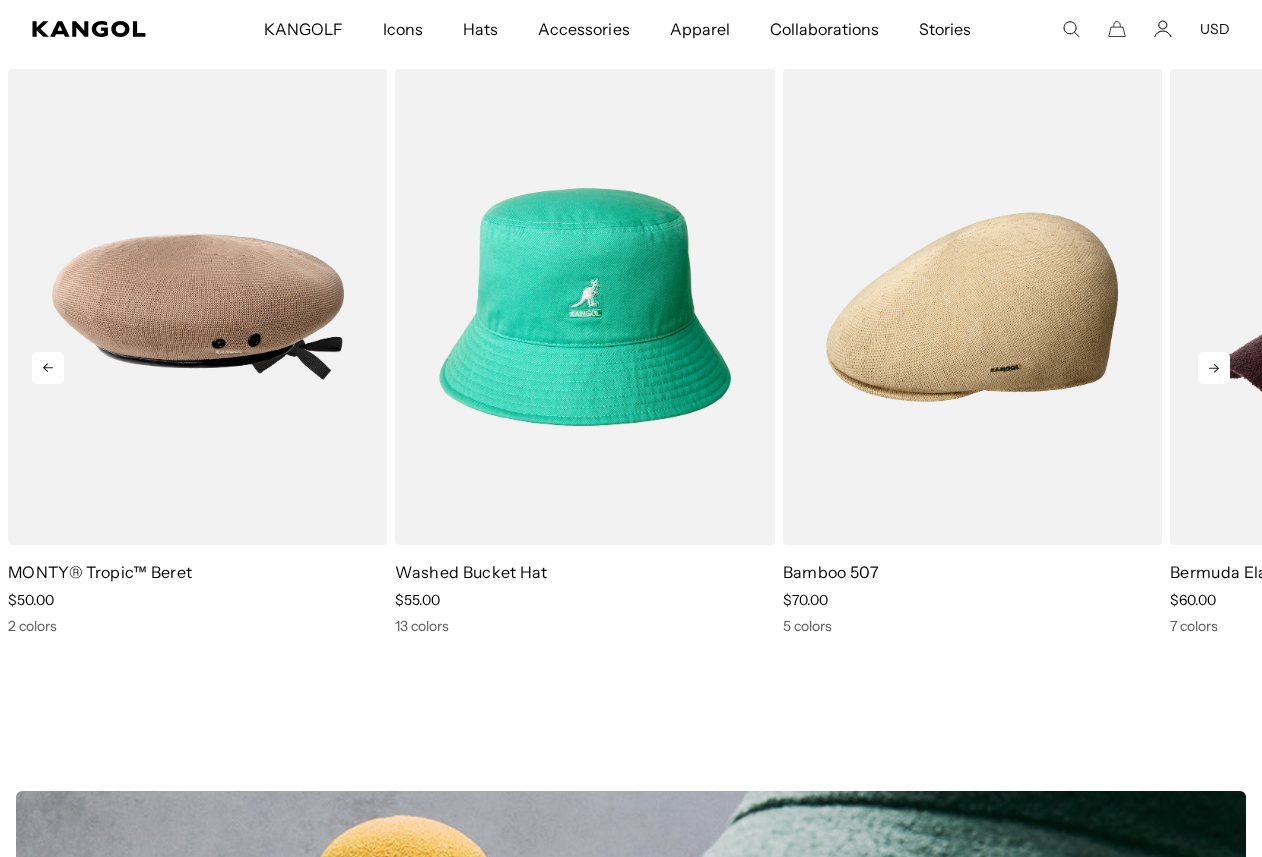 click 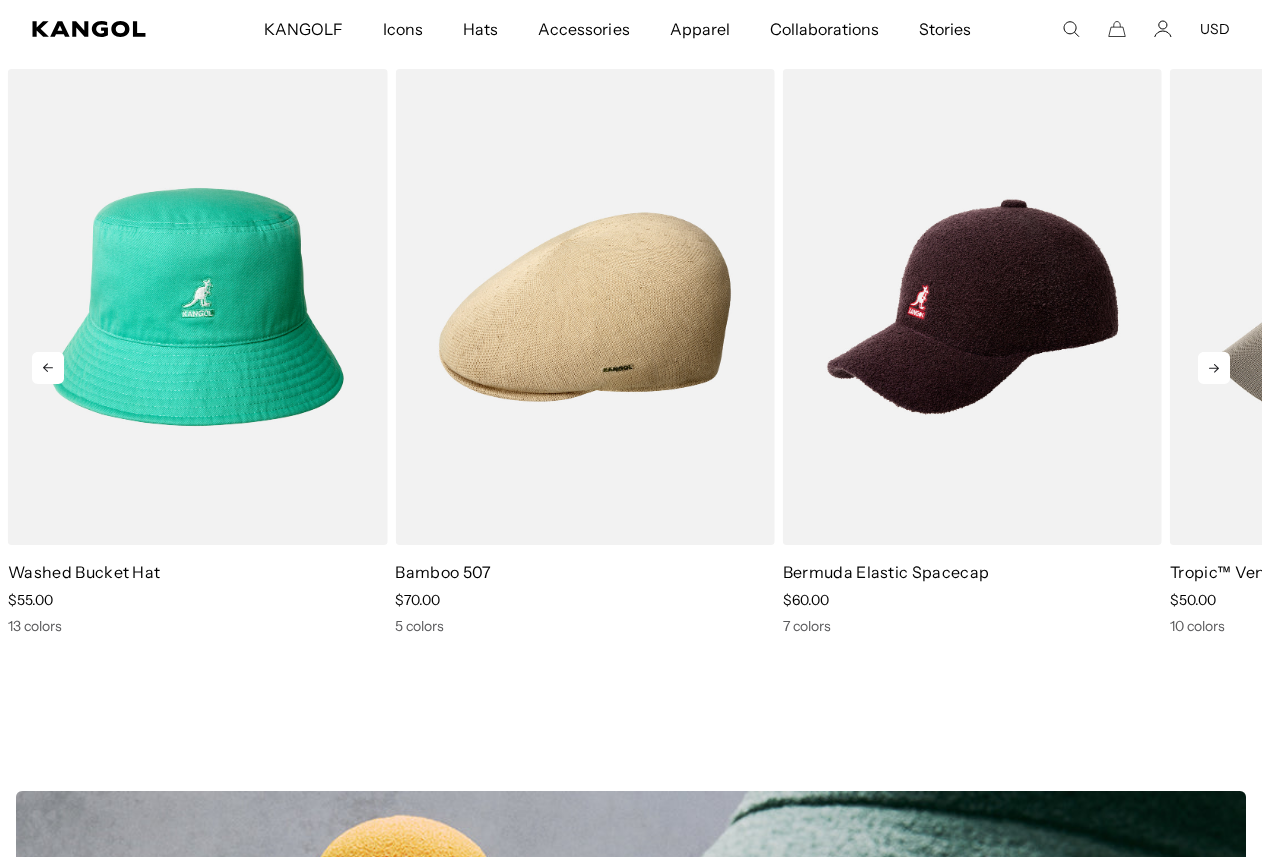 scroll, scrollTop: 0, scrollLeft: 0, axis: both 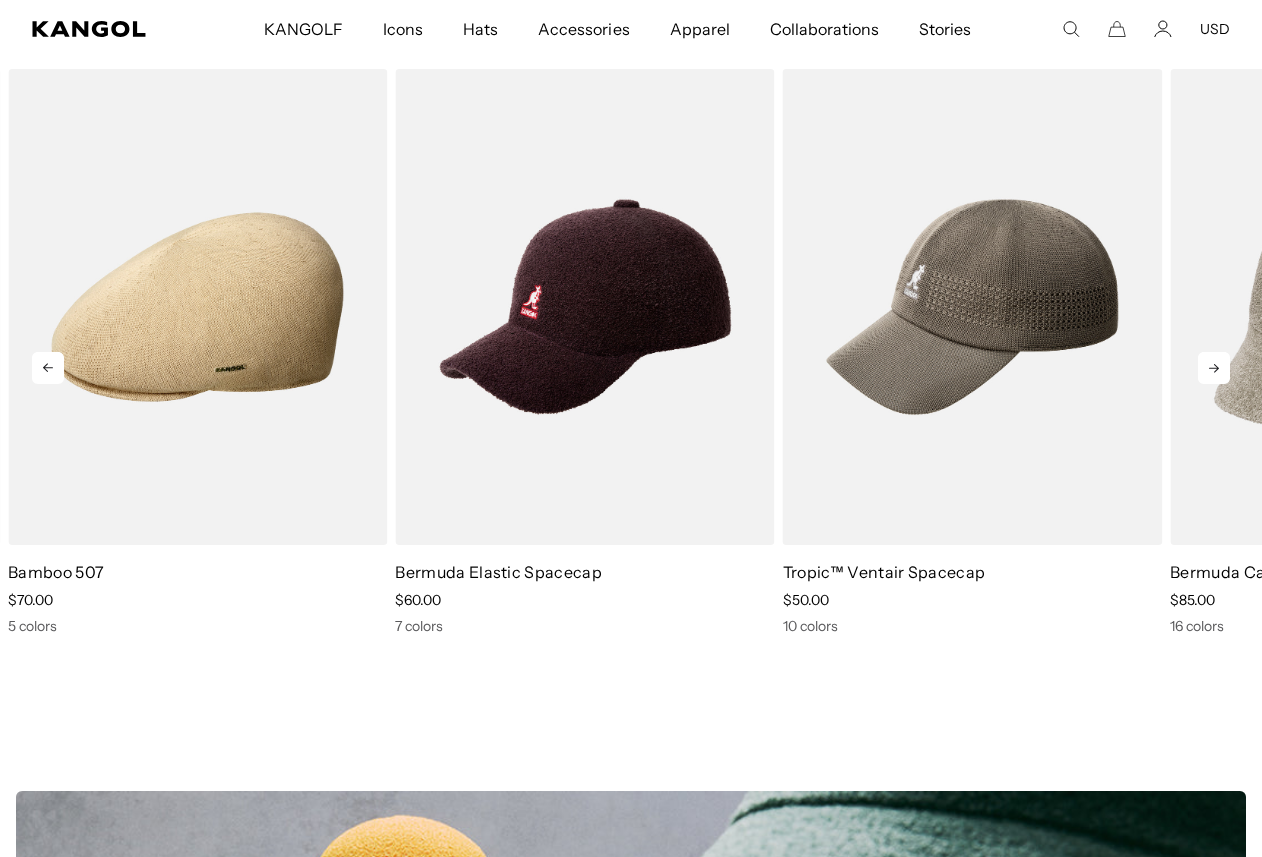 click 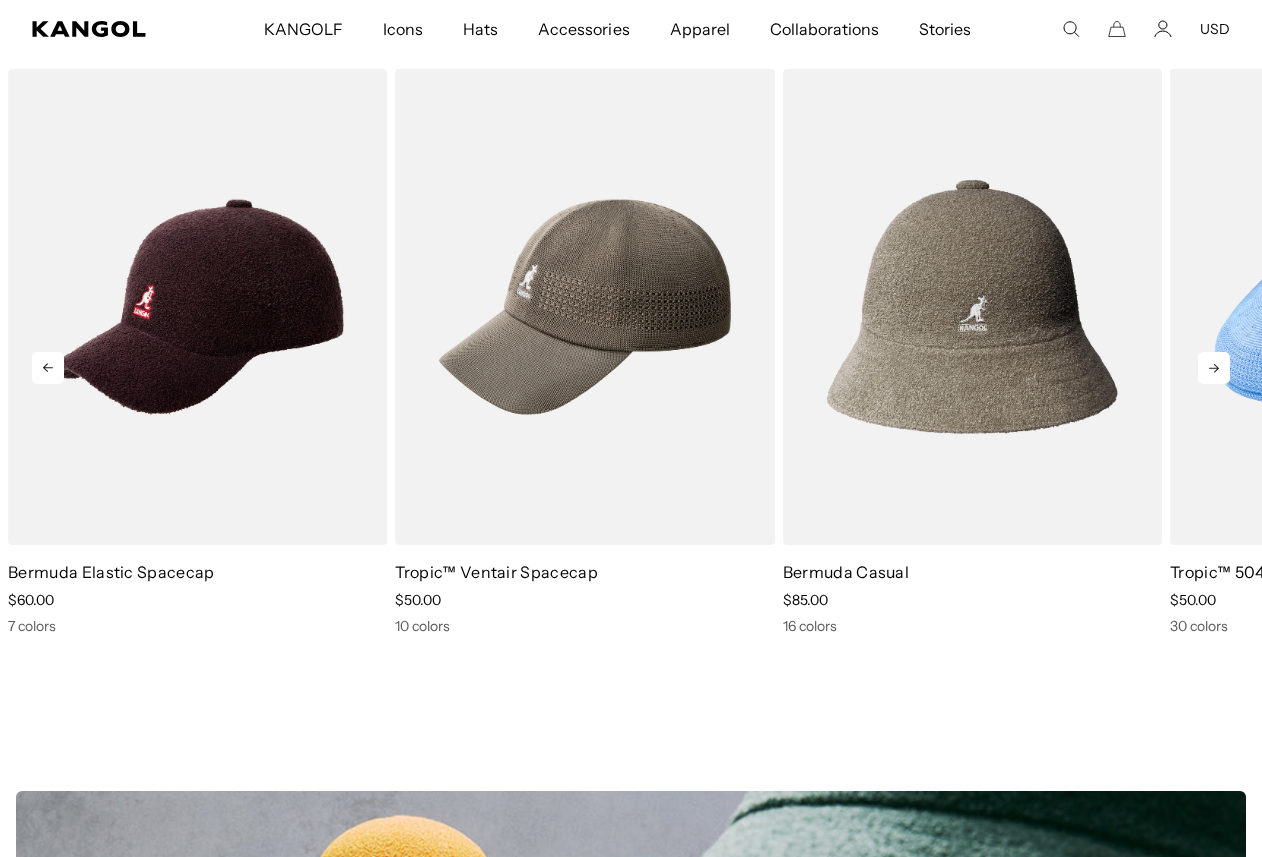 click 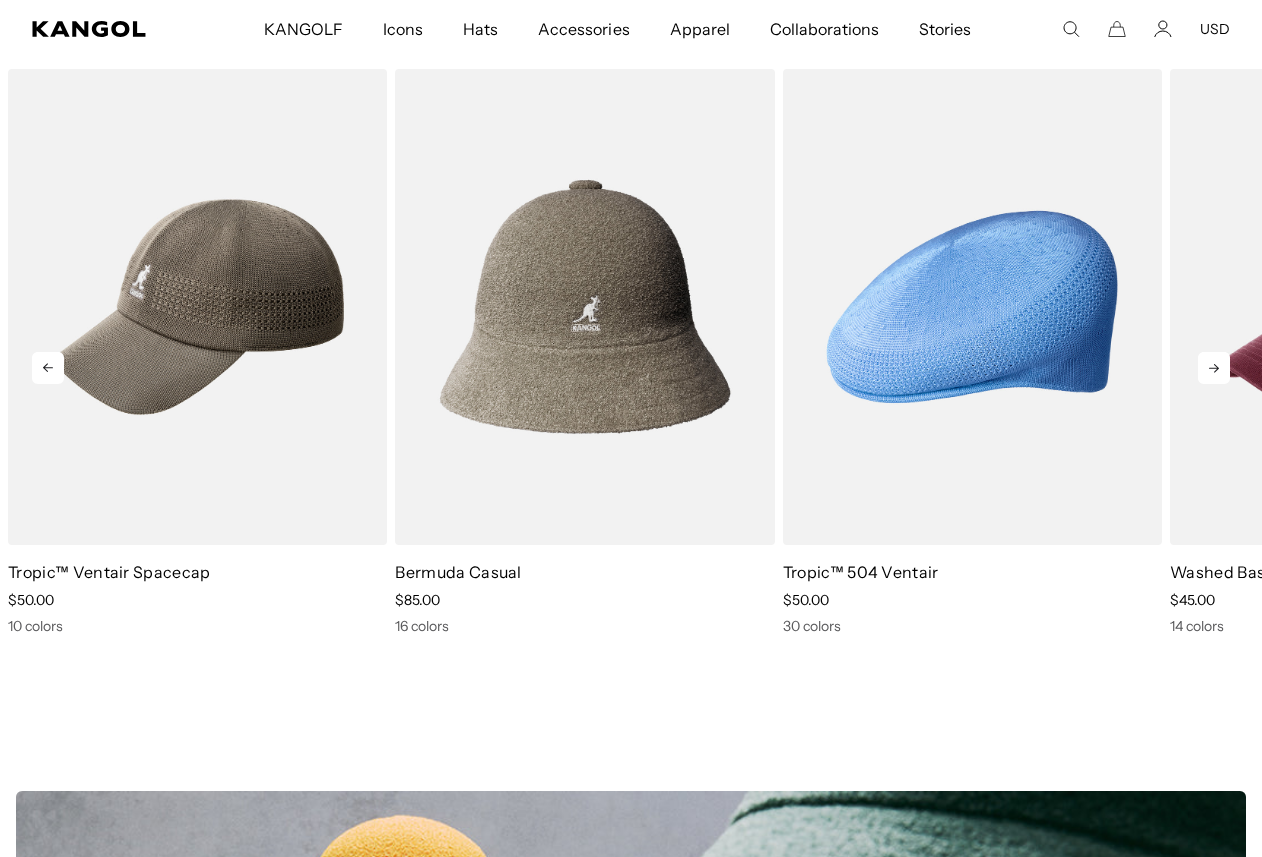 click 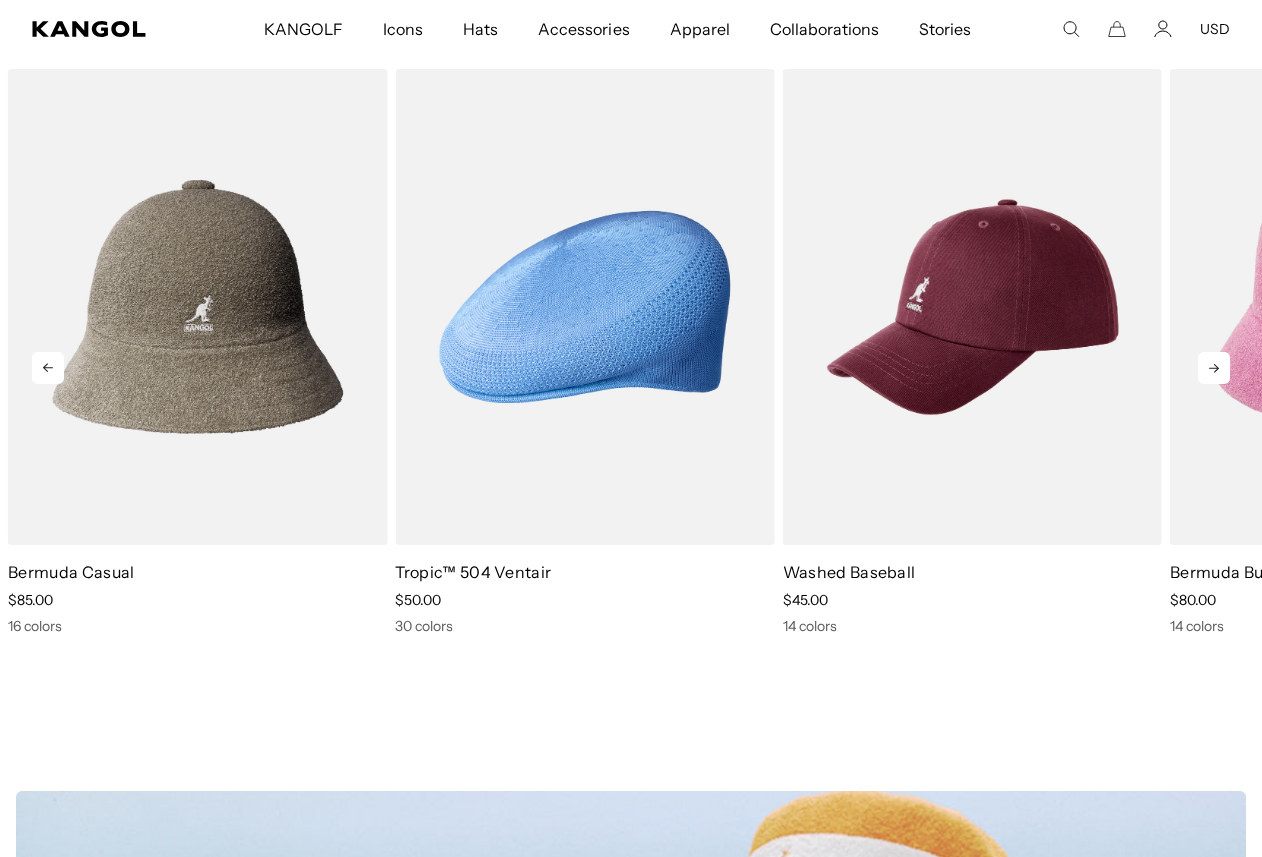 scroll, scrollTop: 0, scrollLeft: 412, axis: horizontal 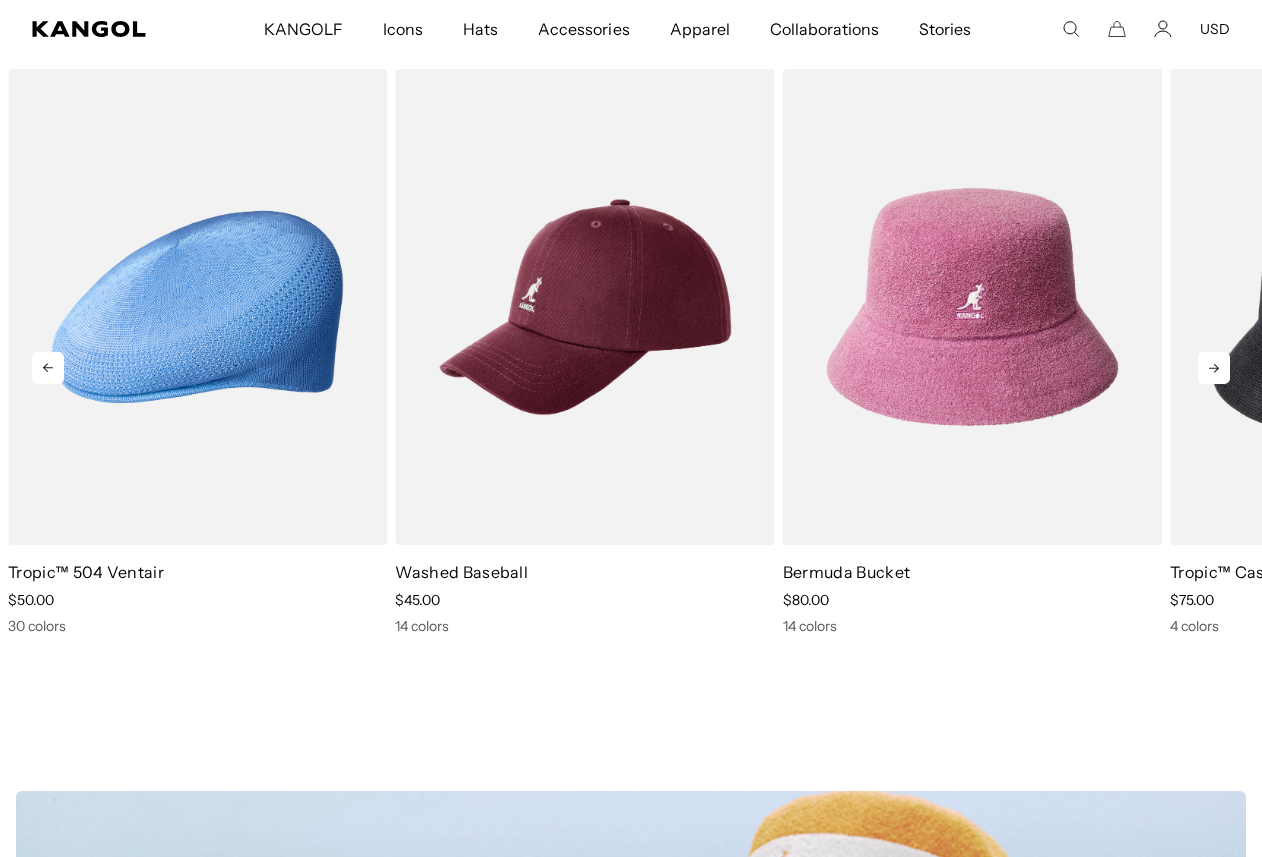 click 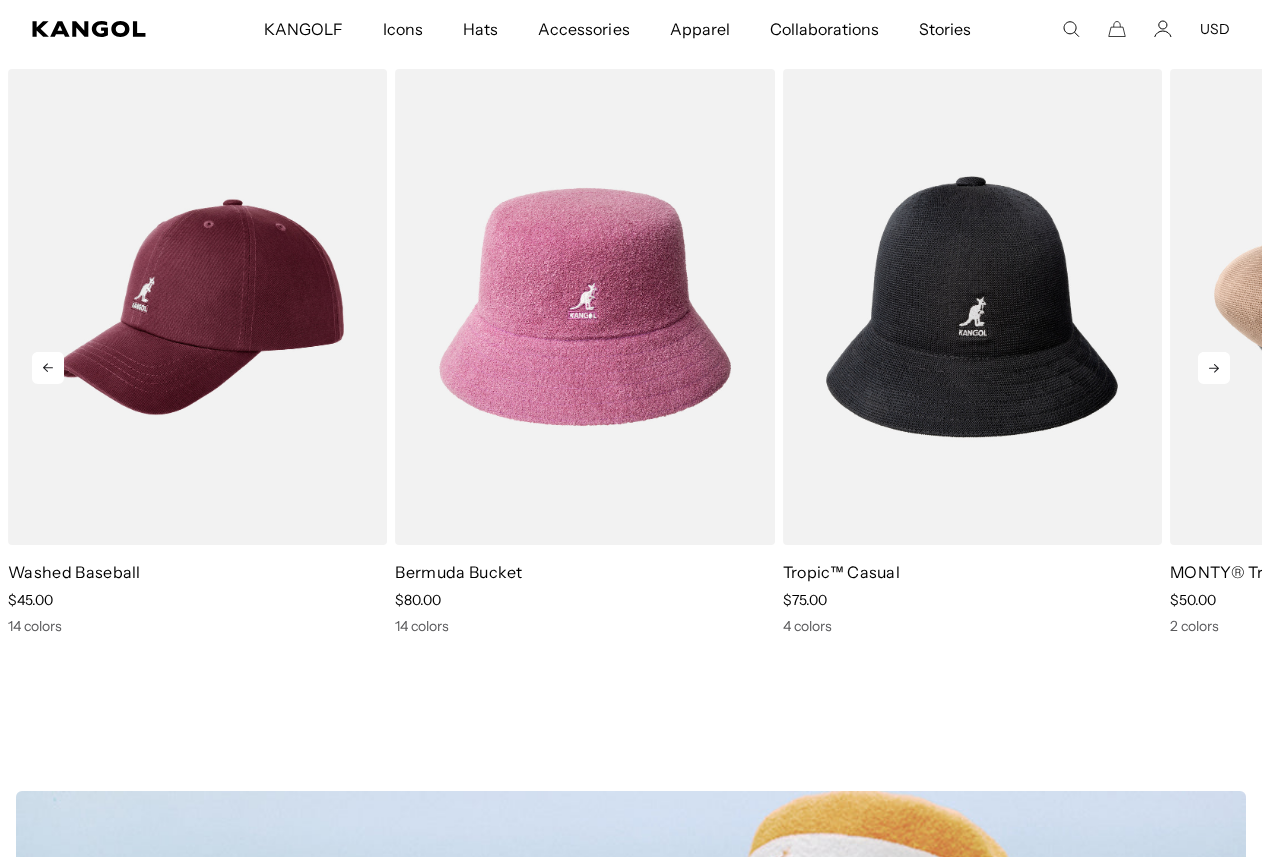 click 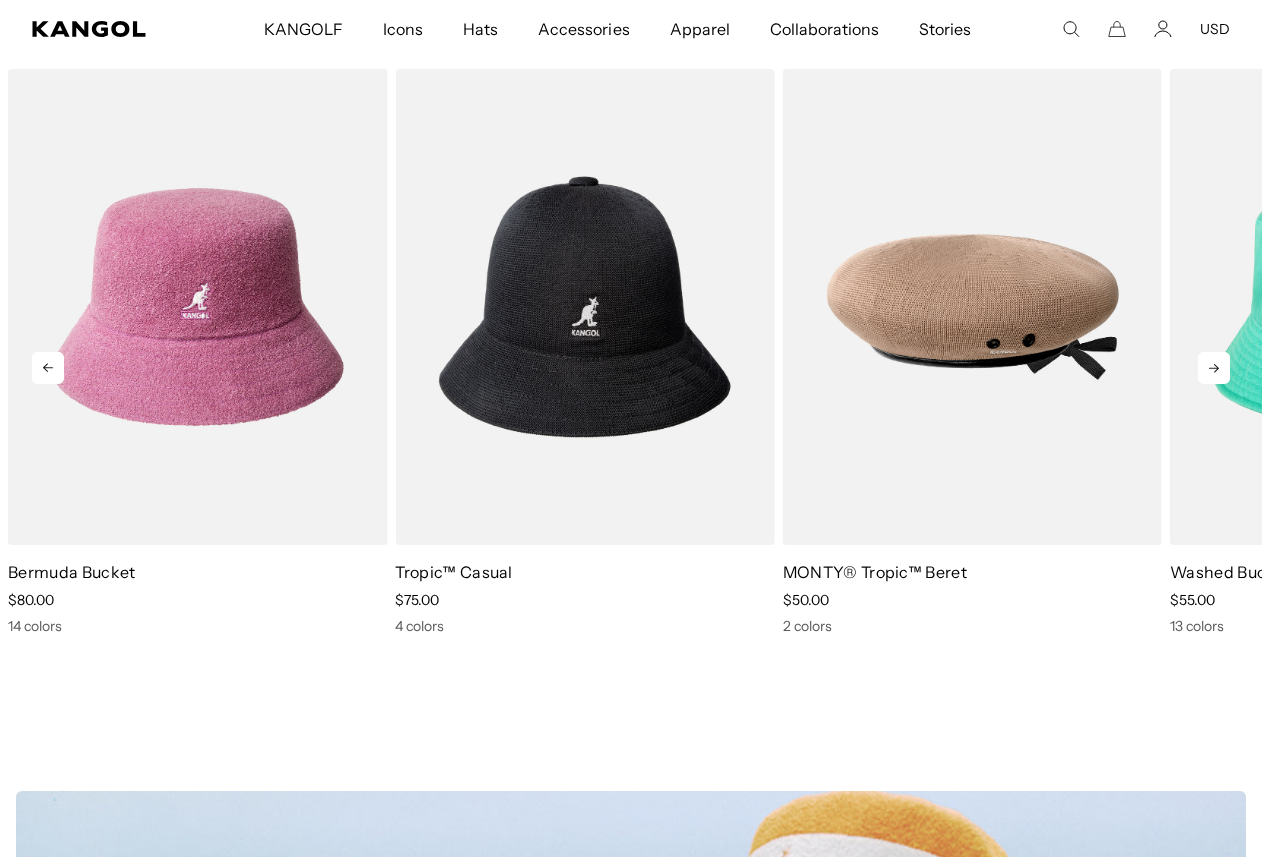 click 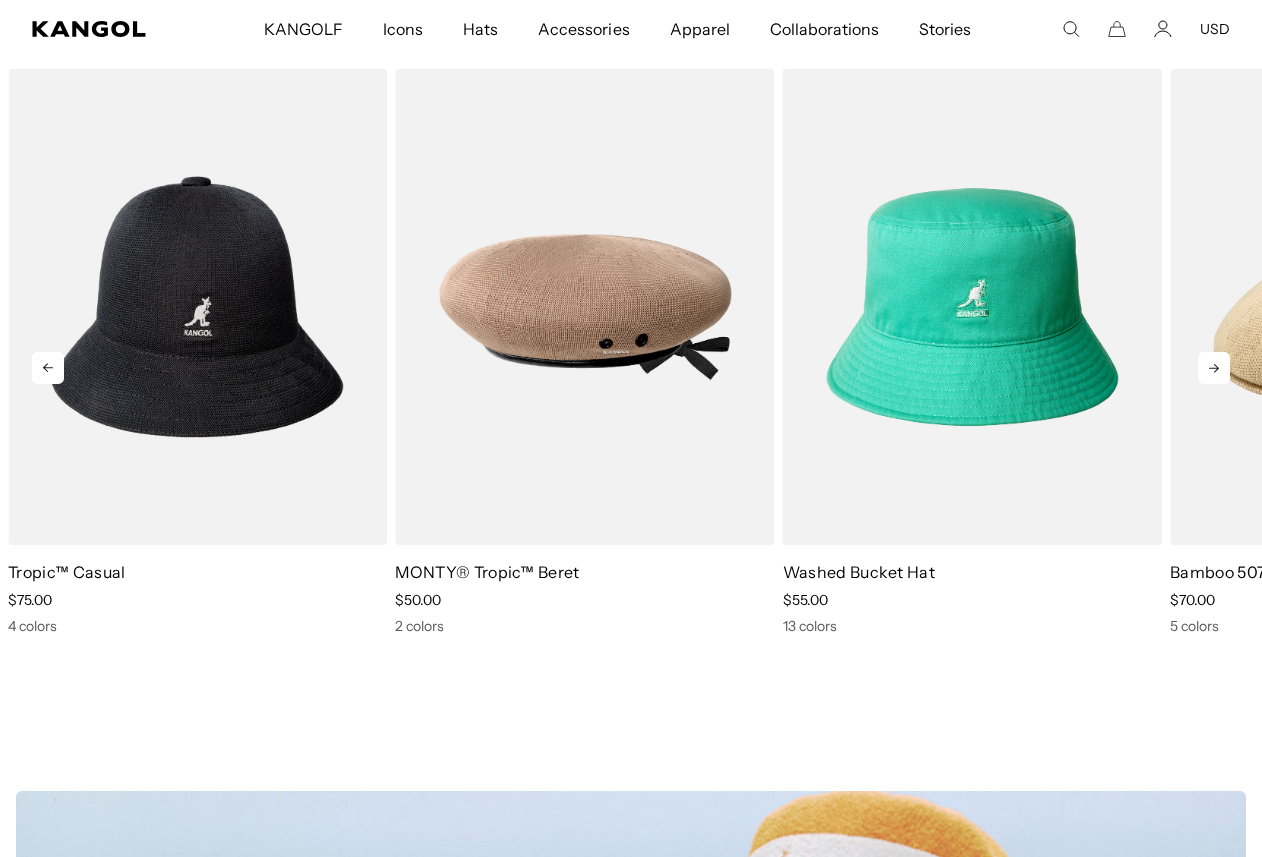 click 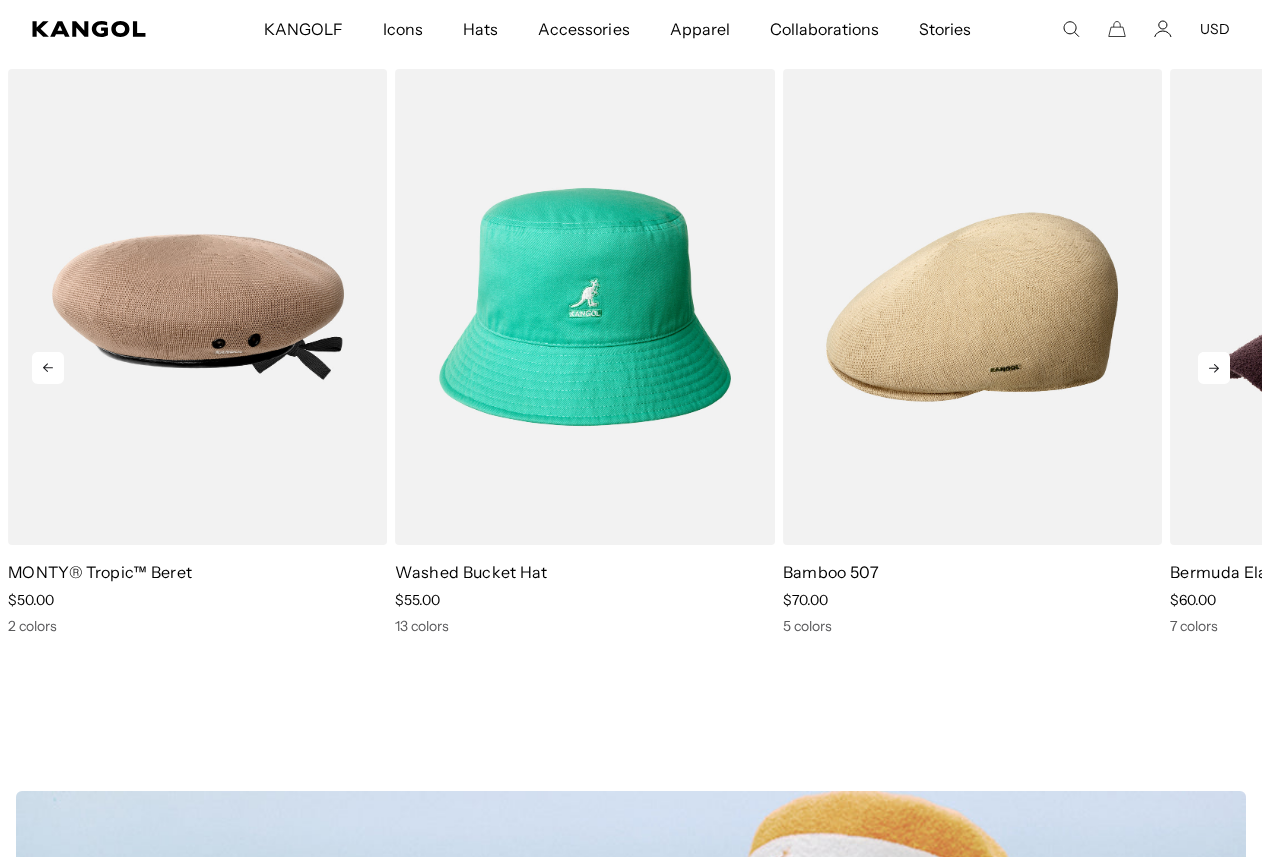 click 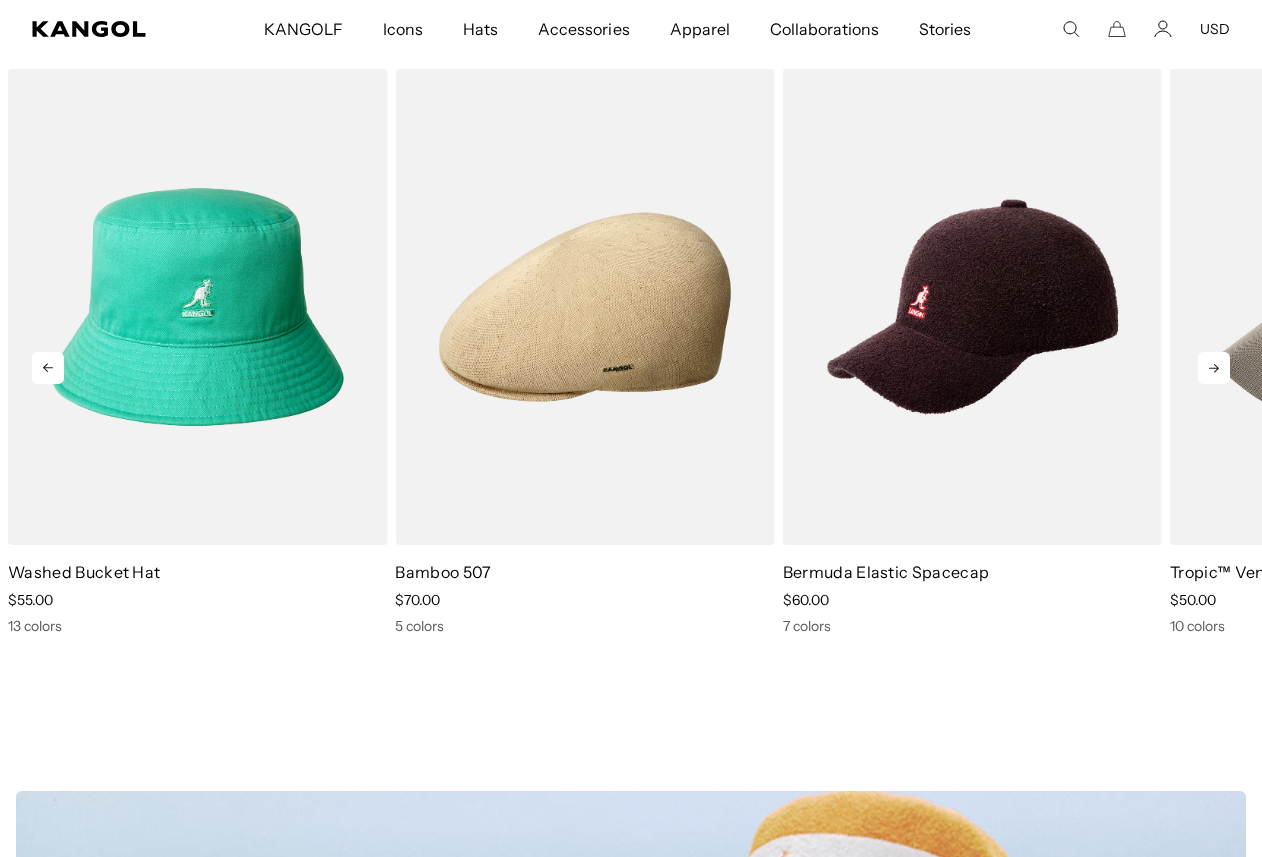 click 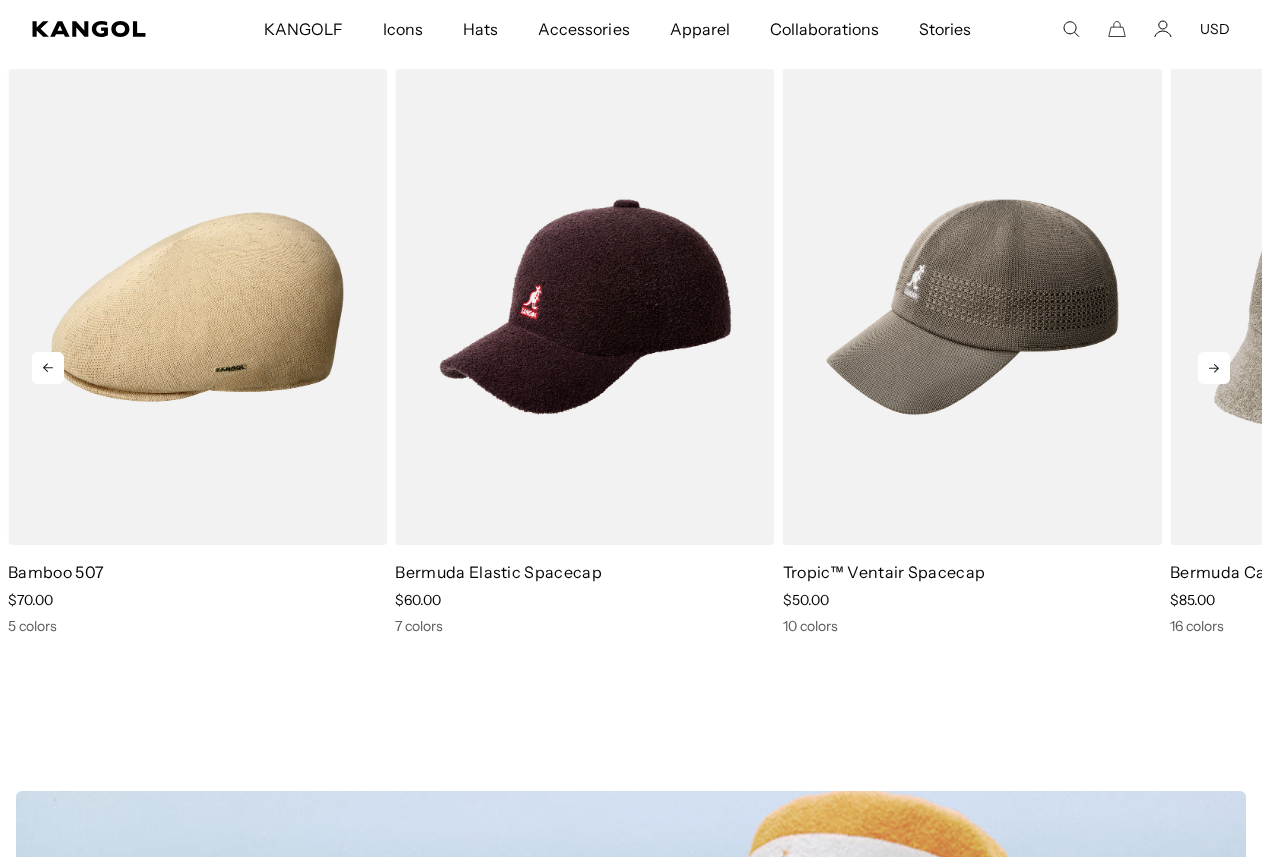click 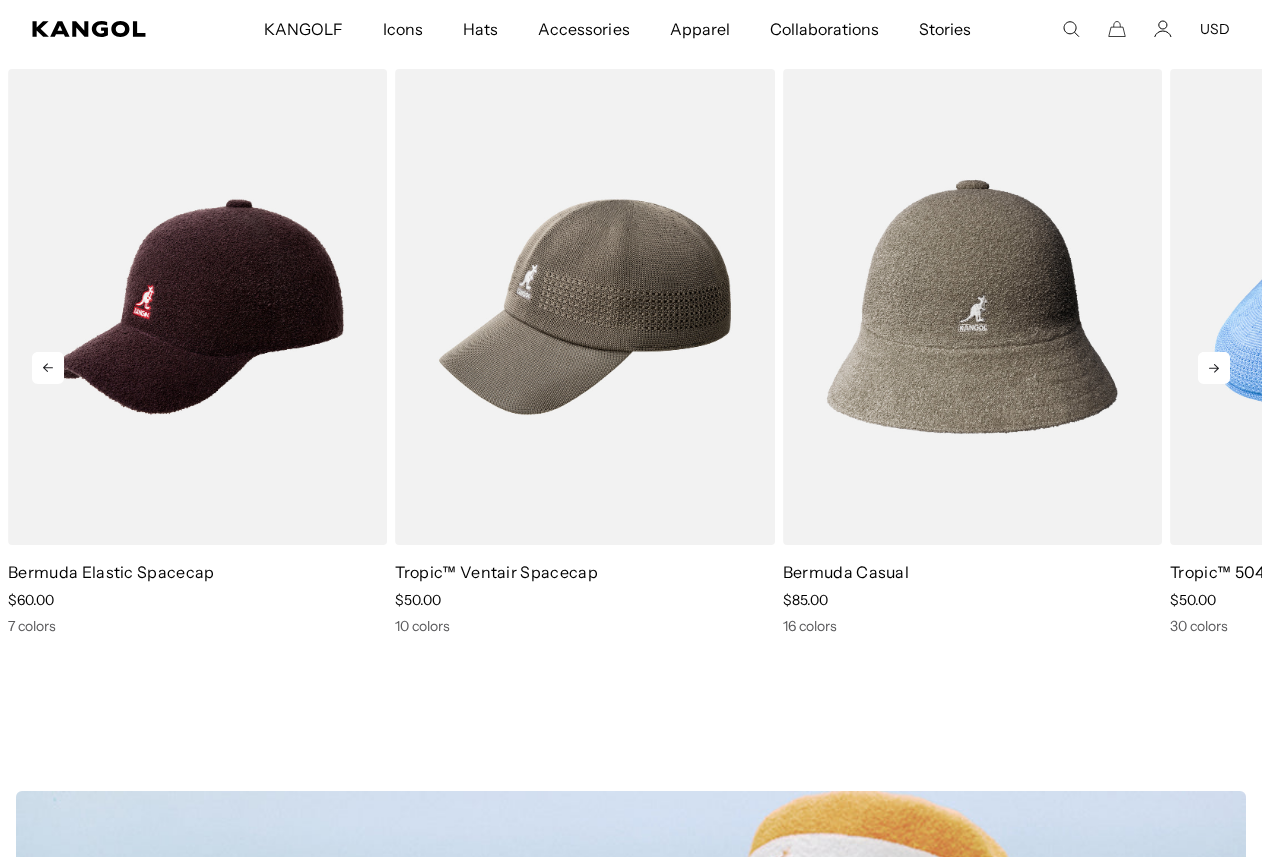 click 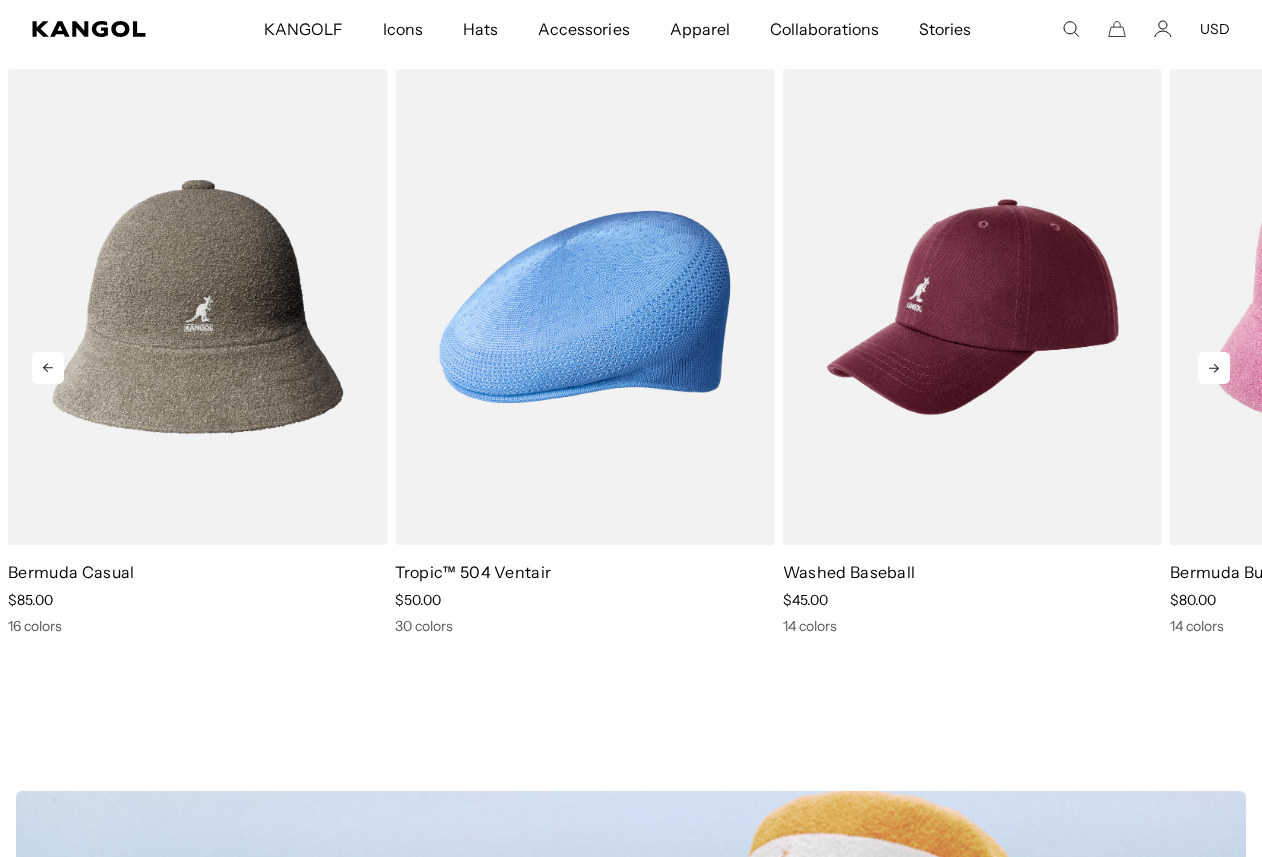 scroll, scrollTop: 0, scrollLeft: 0, axis: both 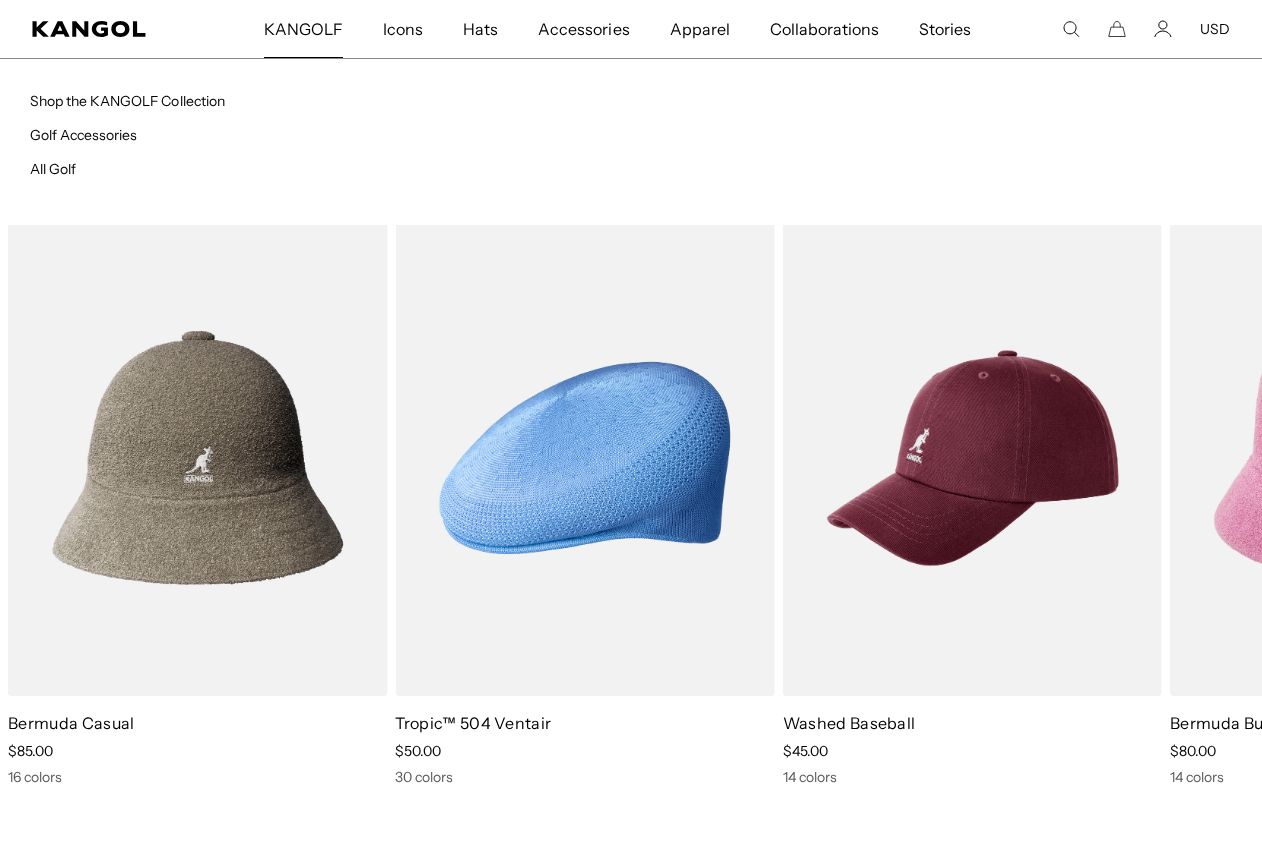 click on "KANGOLF" at bounding box center [303, 29] 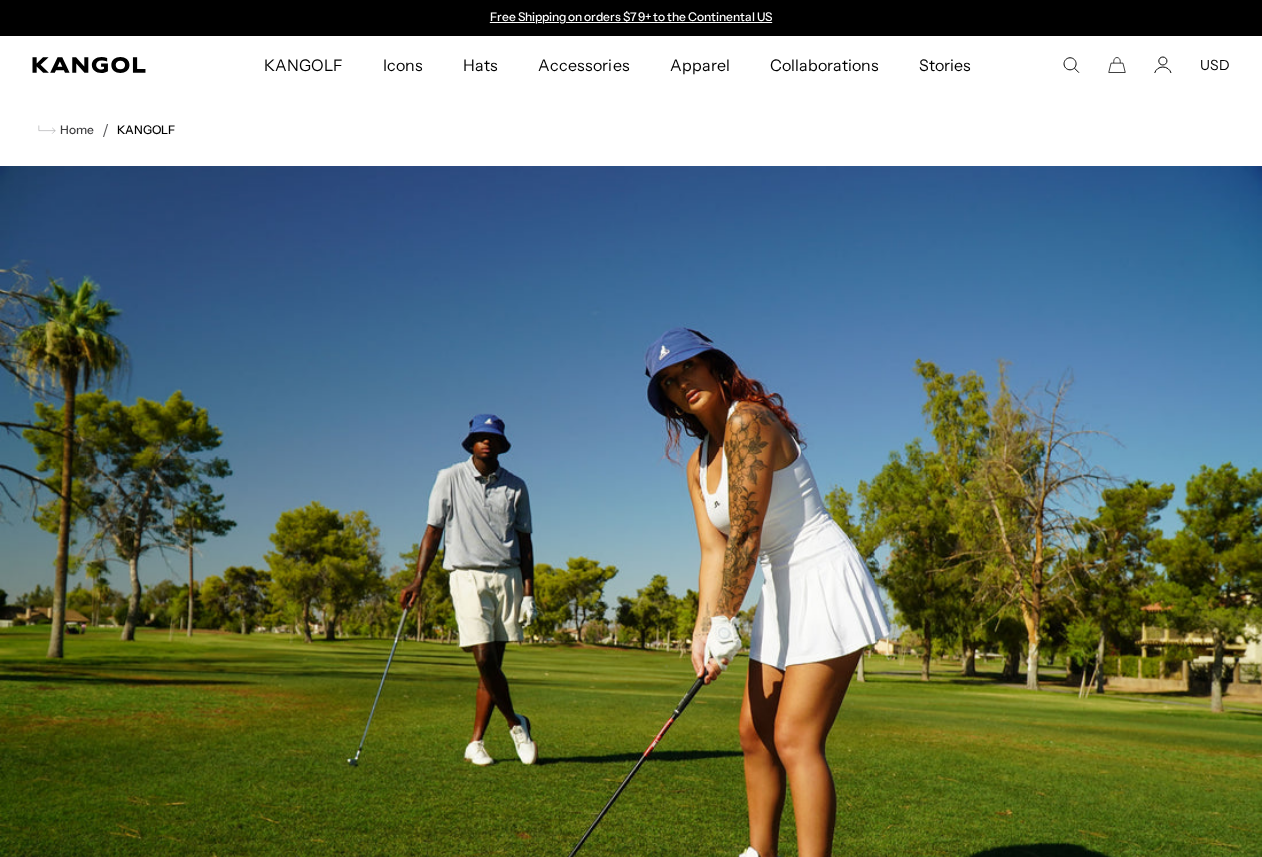 scroll, scrollTop: 0, scrollLeft: 0, axis: both 